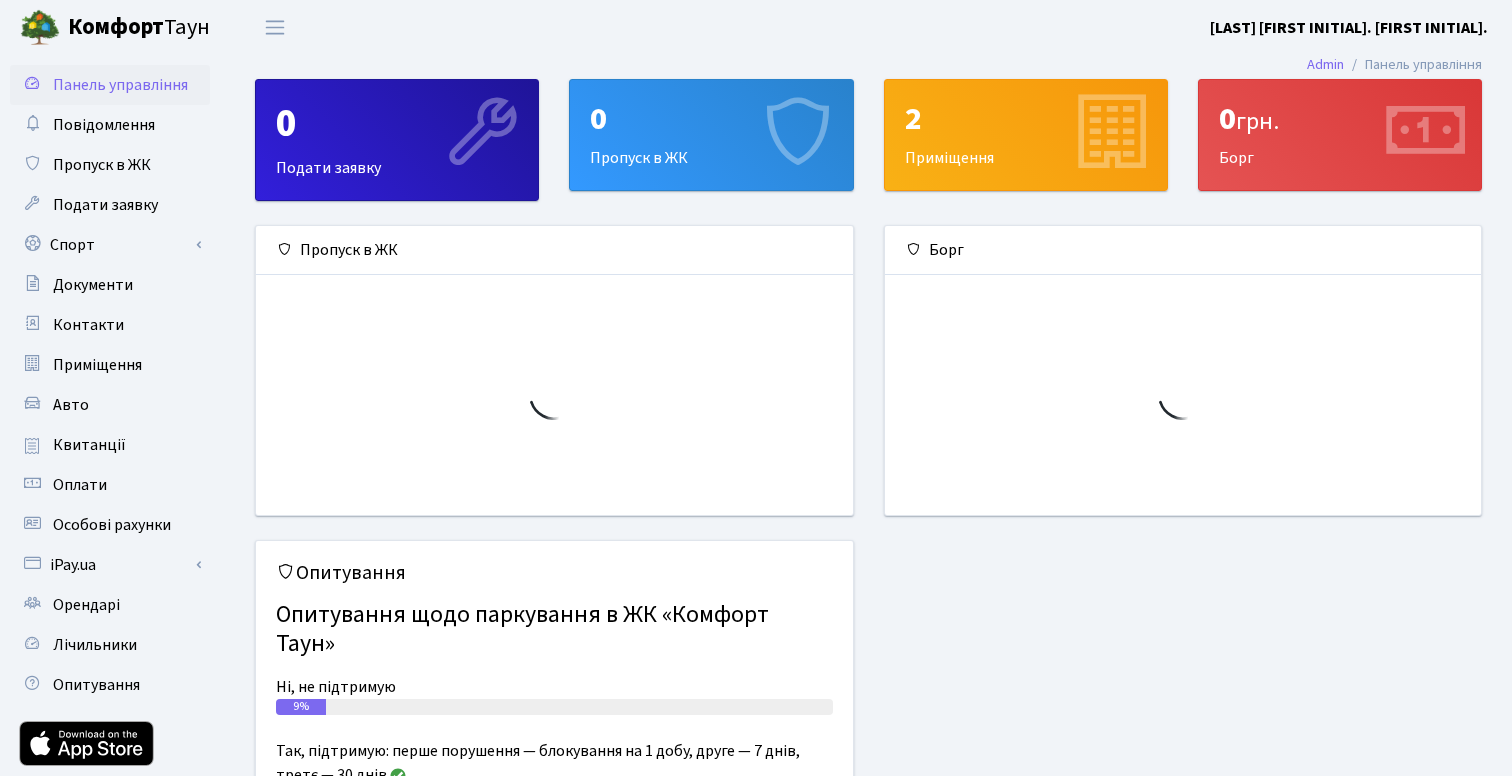 scroll, scrollTop: 0, scrollLeft: 0, axis: both 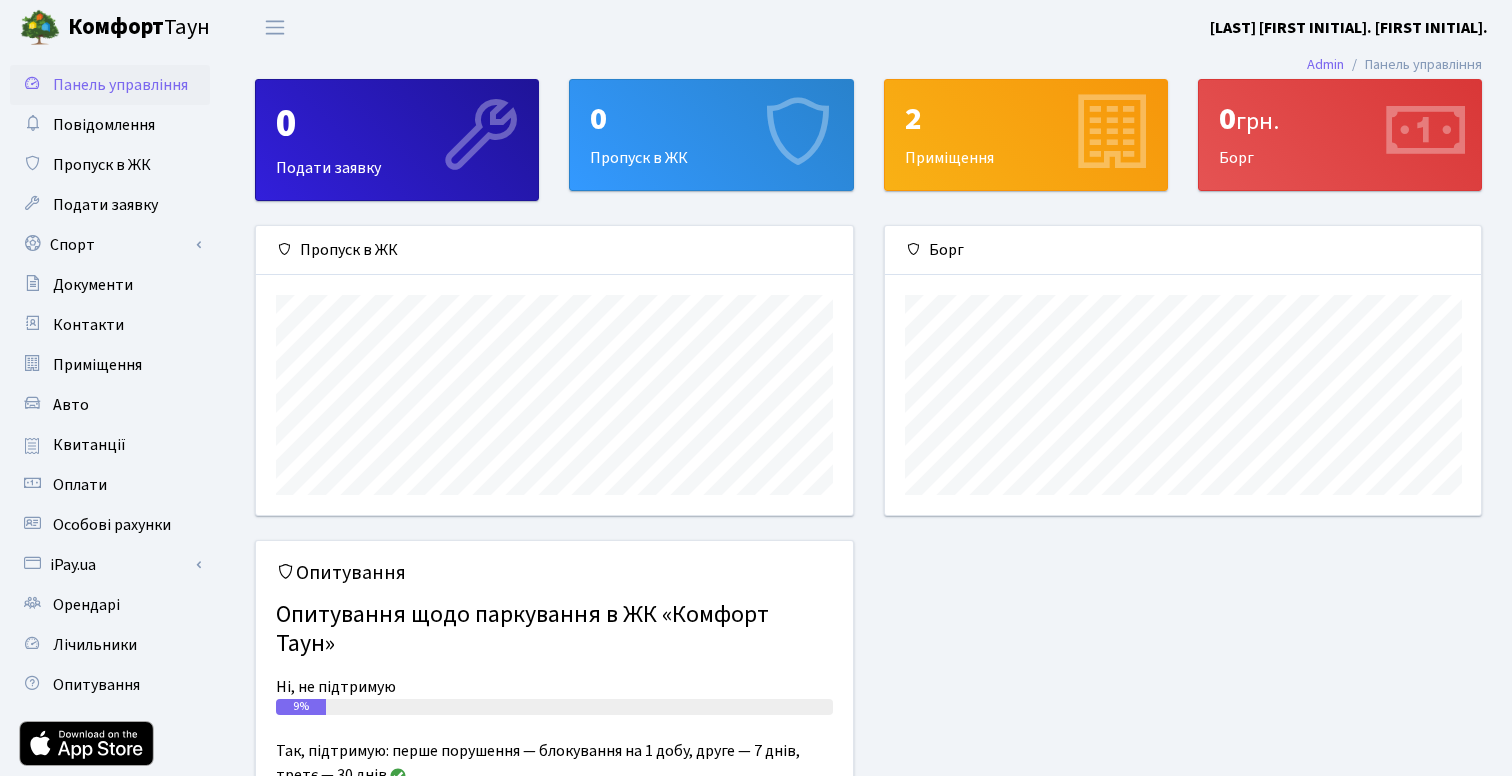 click on "0
Подати заявку" at bounding box center (397, 140) 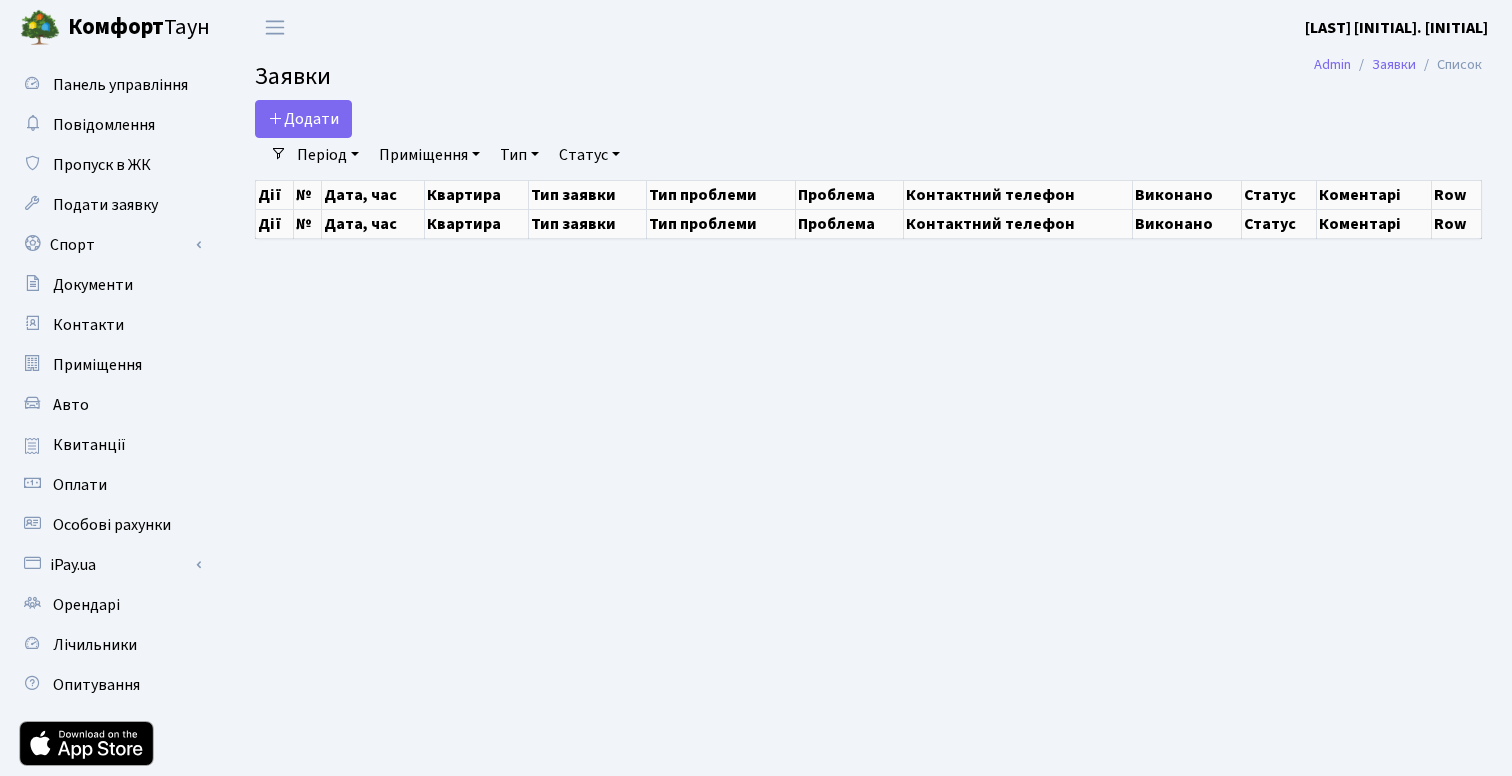 scroll, scrollTop: 0, scrollLeft: 0, axis: both 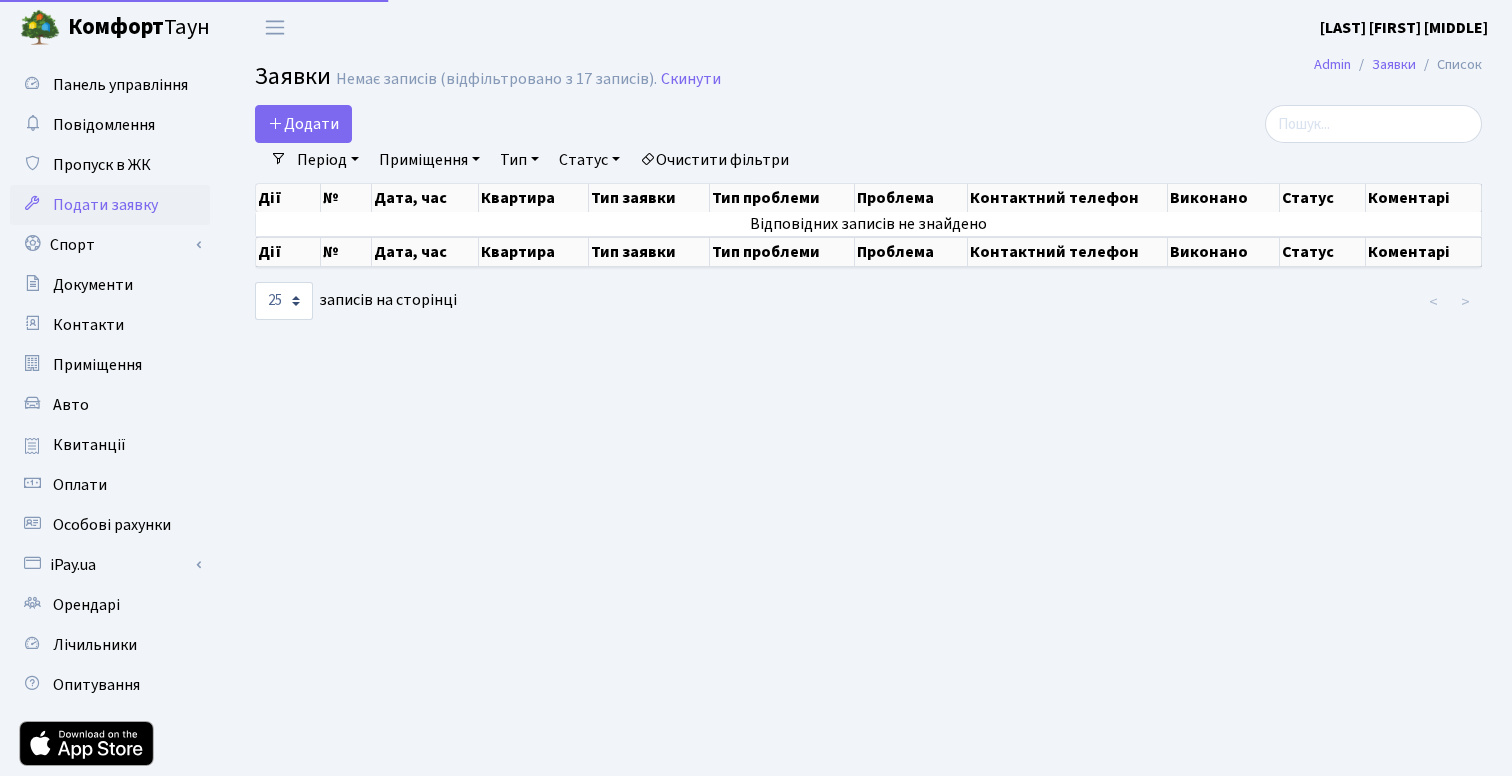 select on "25" 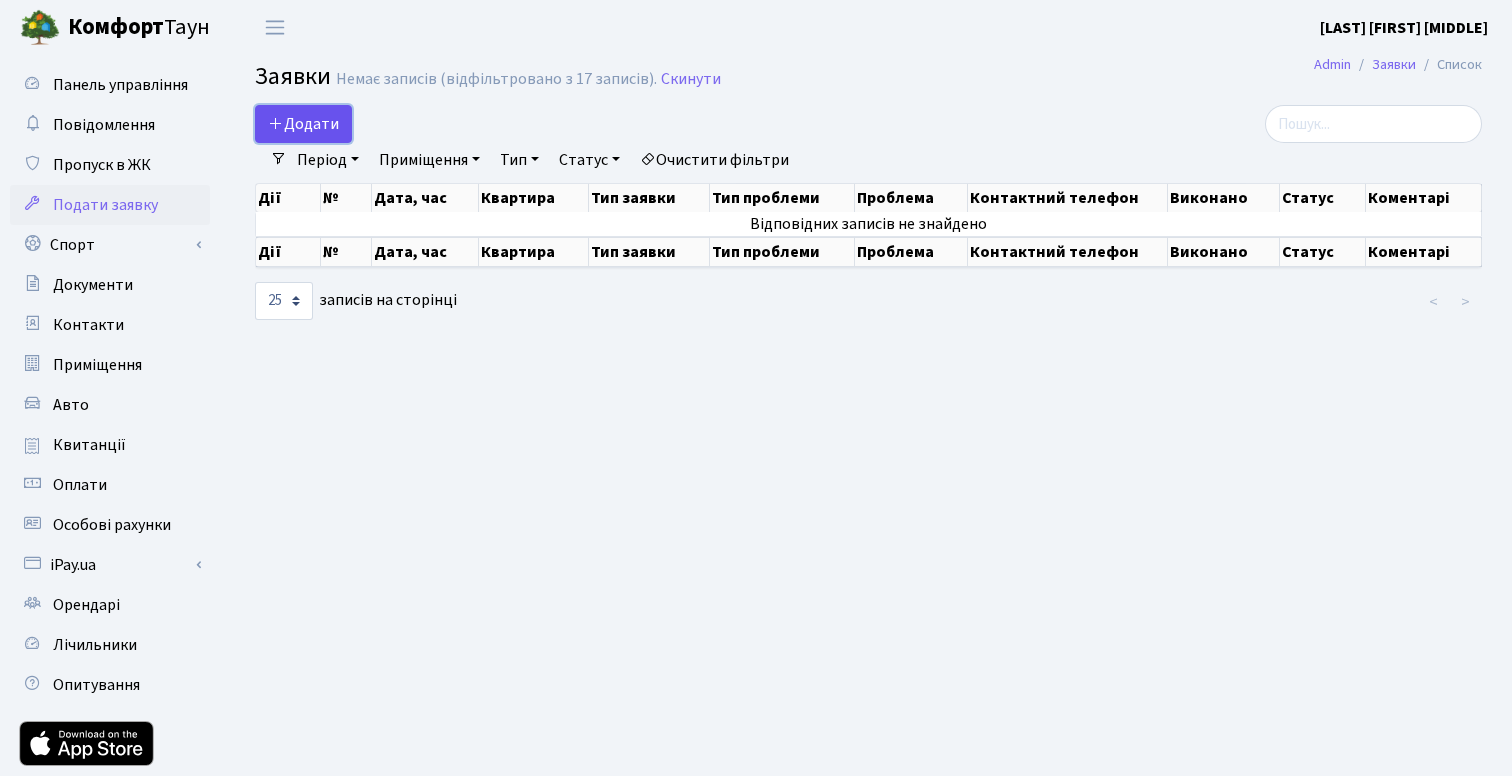 click on "Додати" at bounding box center [303, 124] 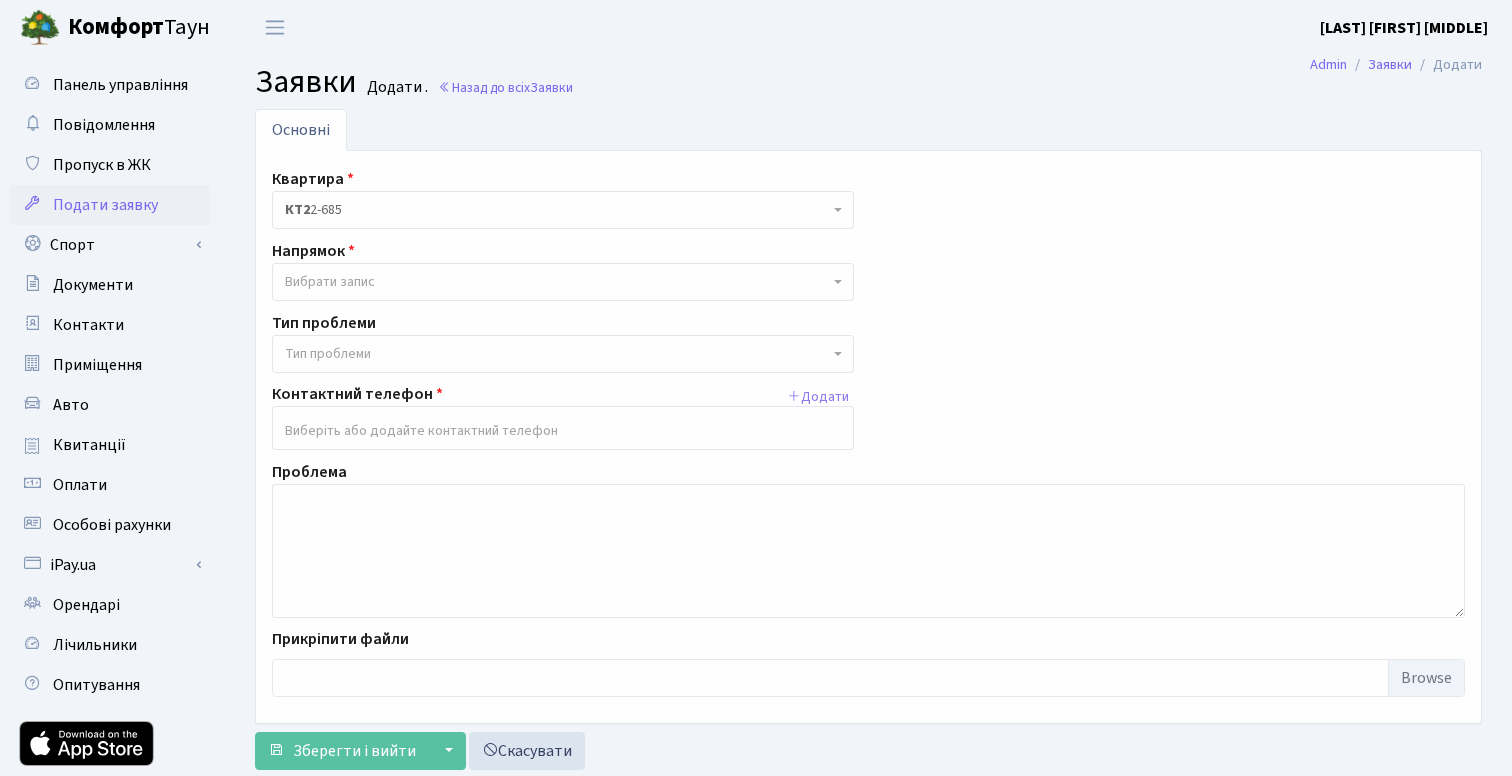 scroll, scrollTop: 0, scrollLeft: 0, axis: both 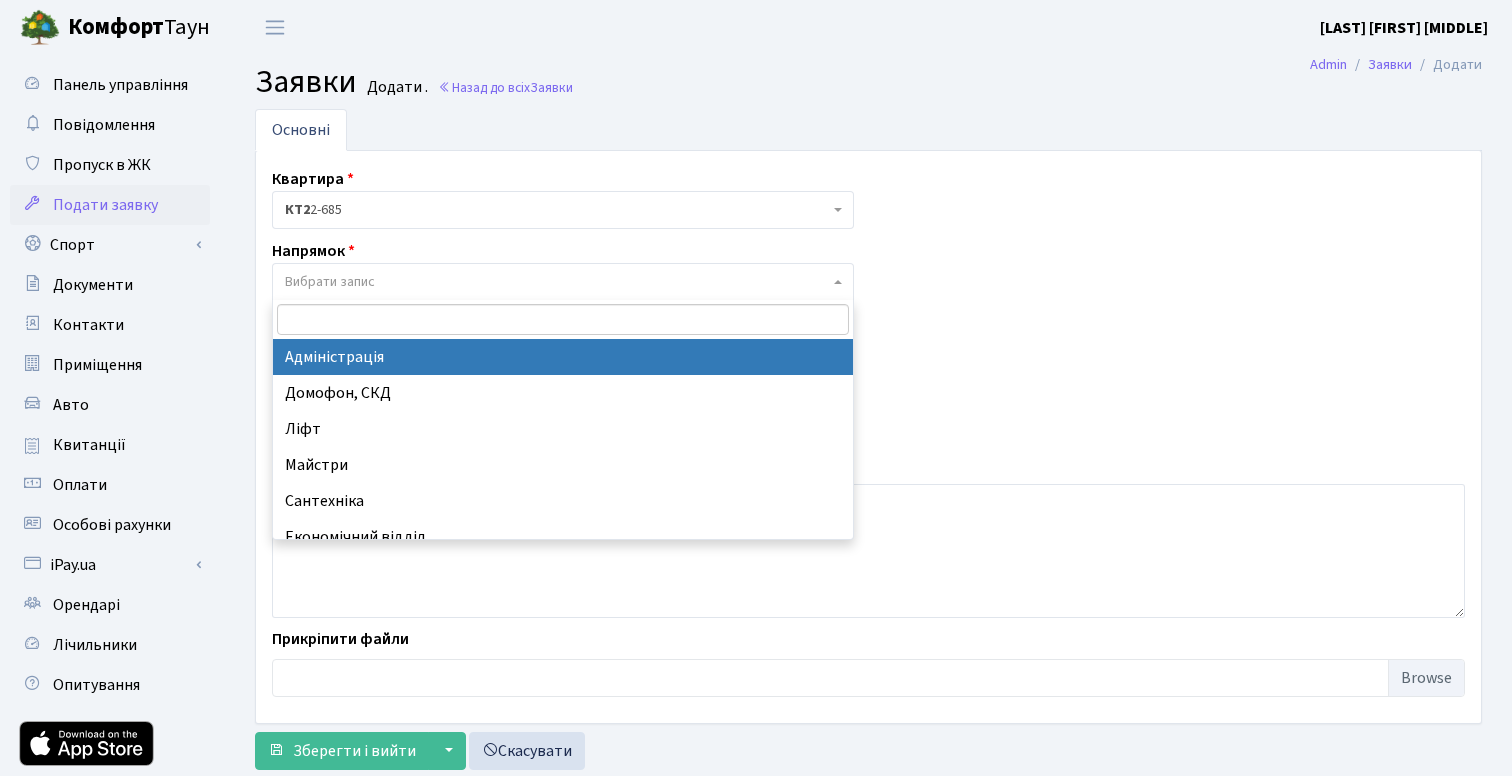 click on "Вибрати запис" at bounding box center [557, 282] 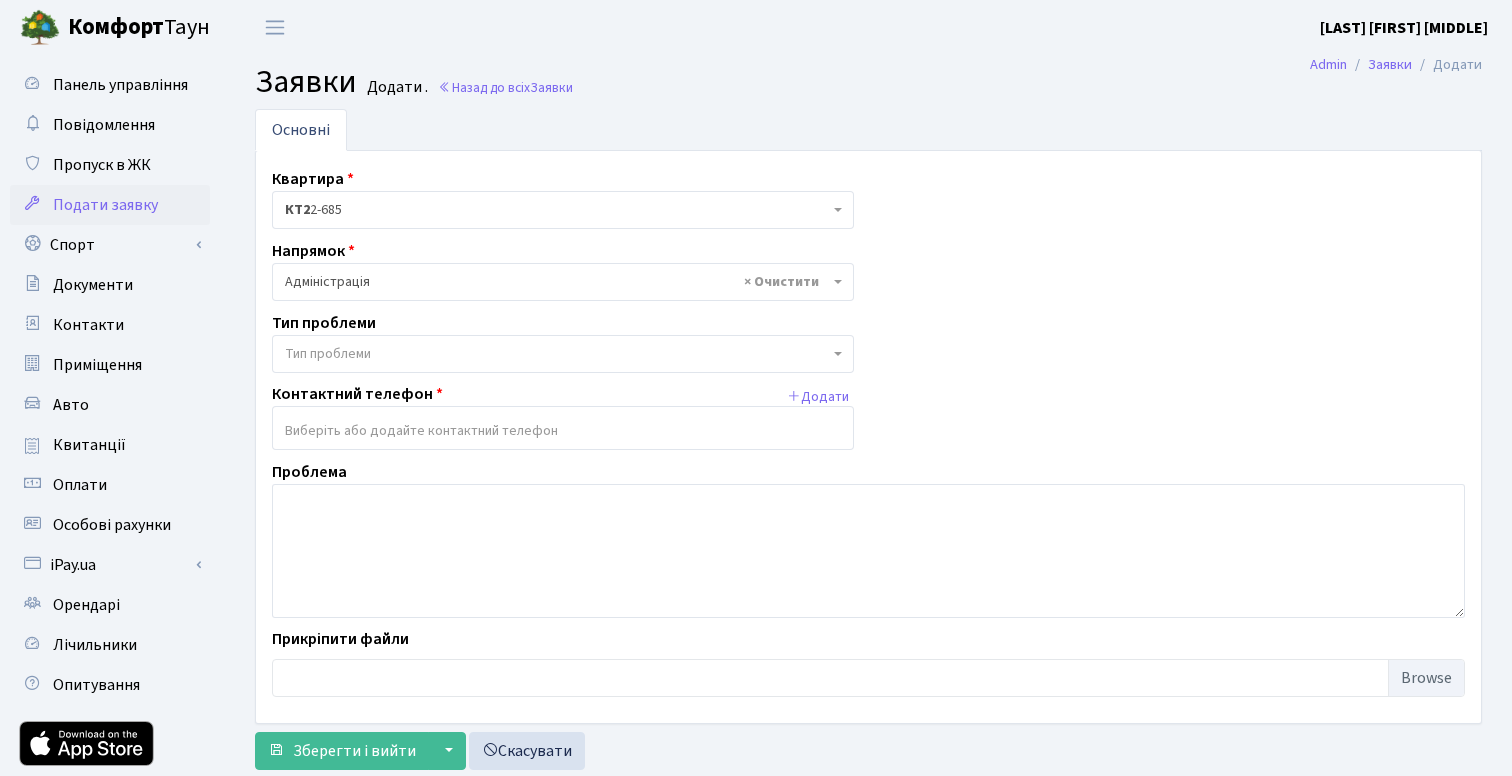 click on "Тип проблеми" at bounding box center [557, 354] 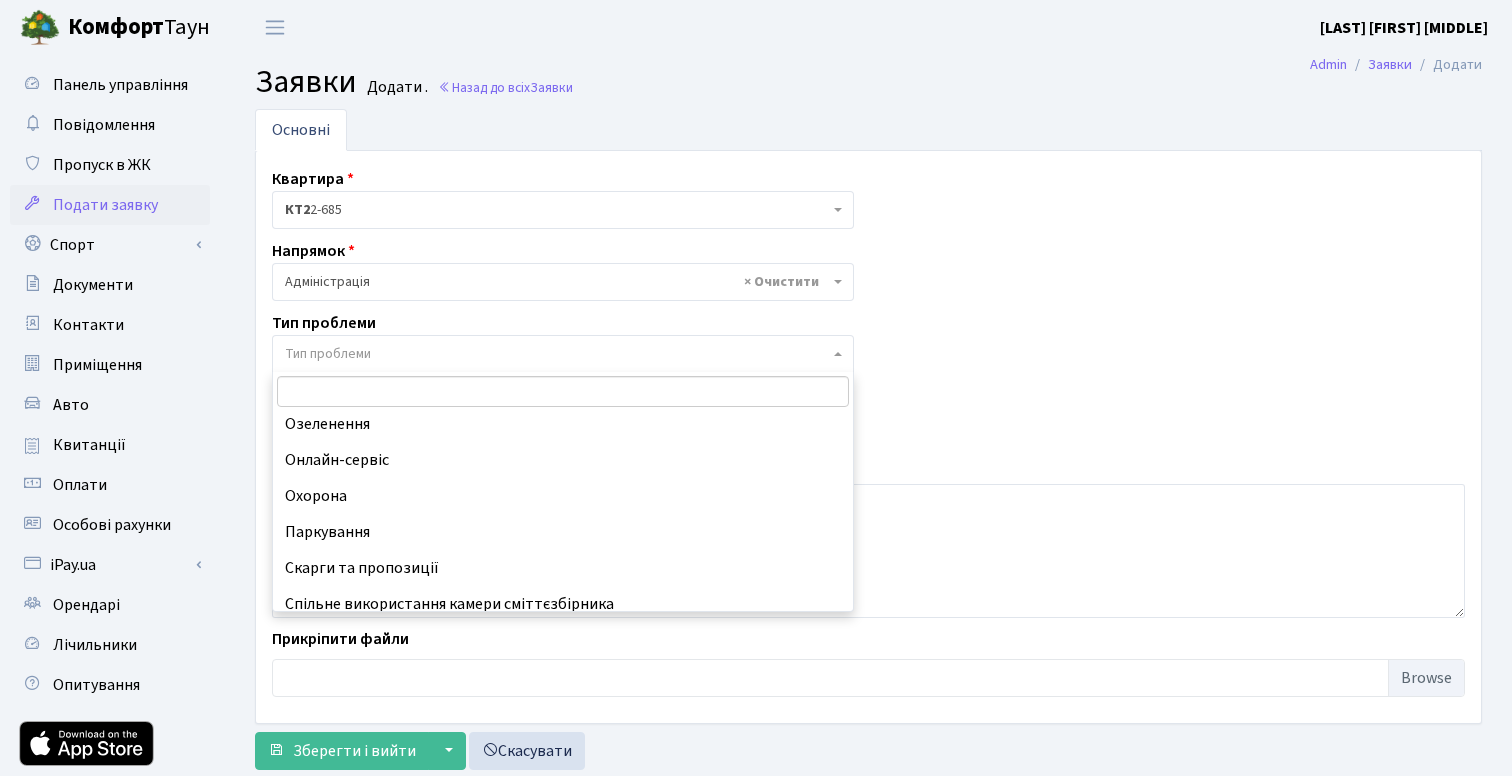 scroll, scrollTop: 154, scrollLeft: 0, axis: vertical 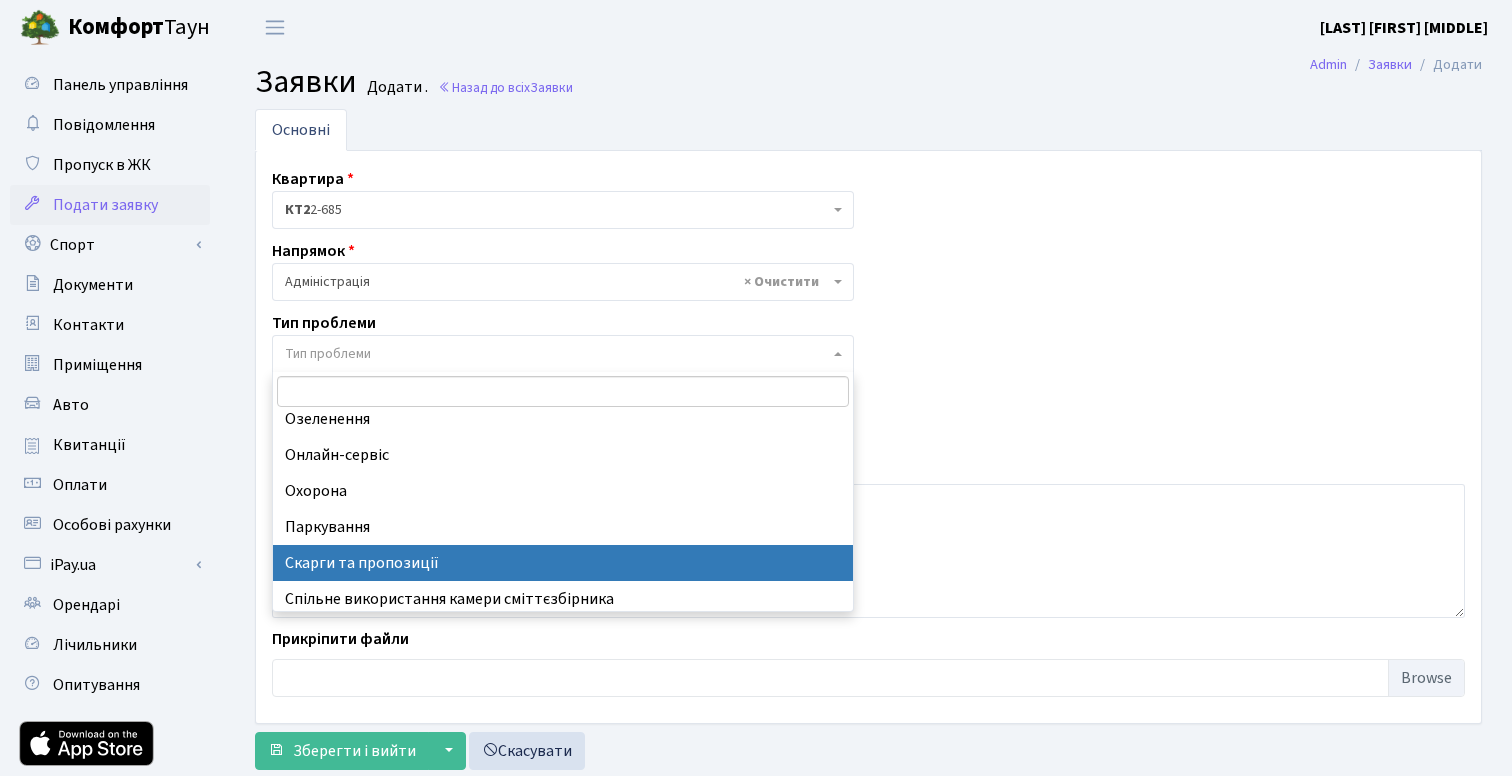 select on "55" 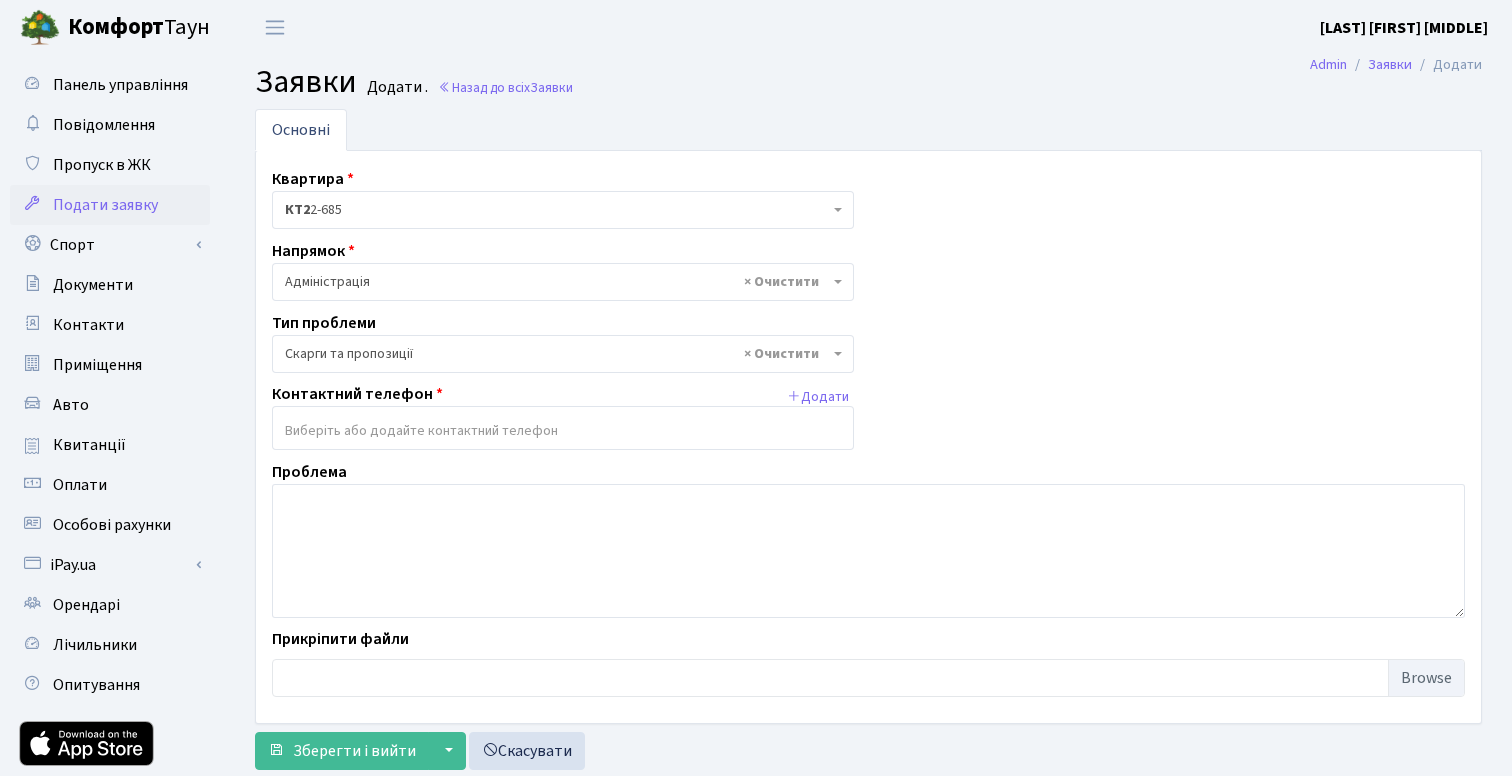click at bounding box center [563, 431] 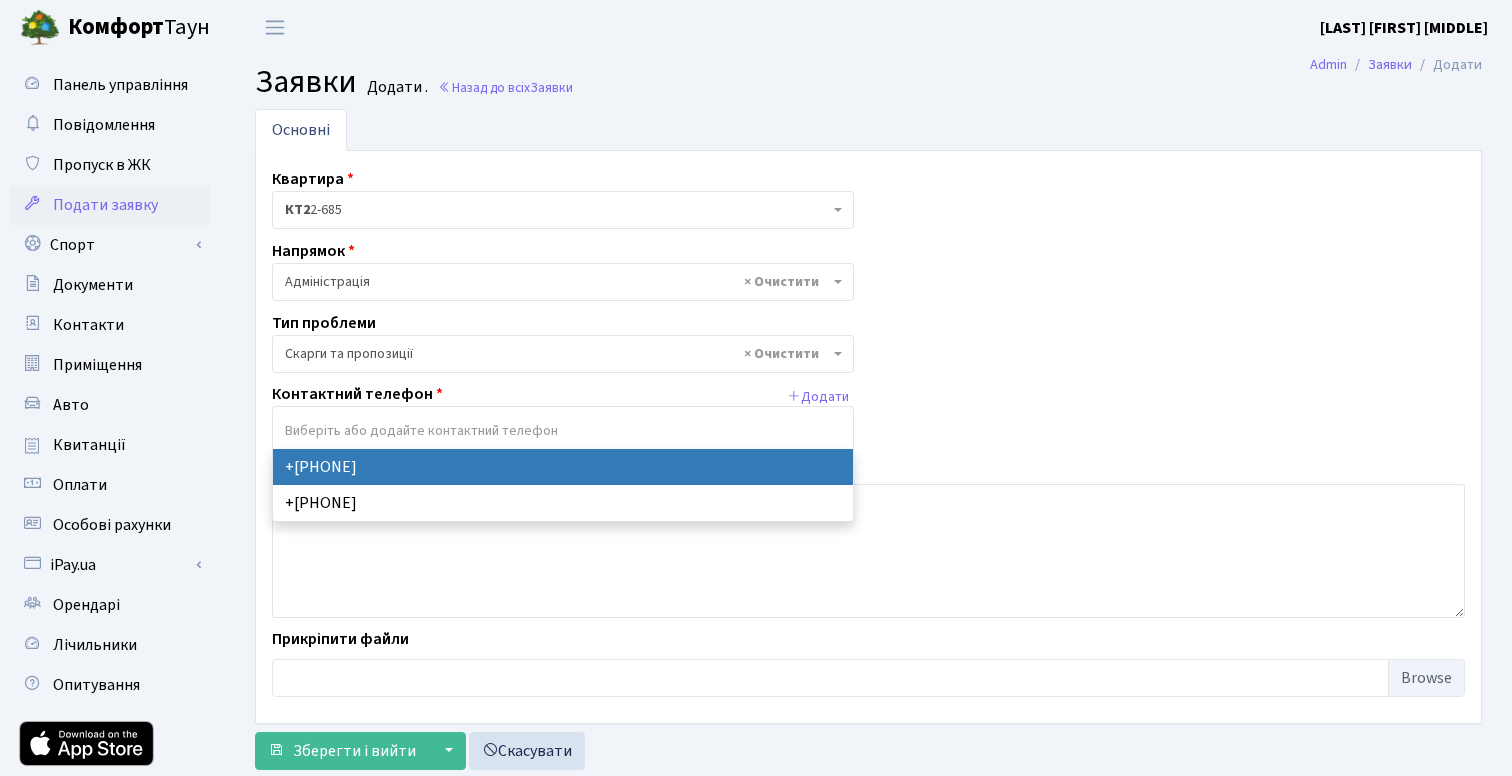 select on "58384" 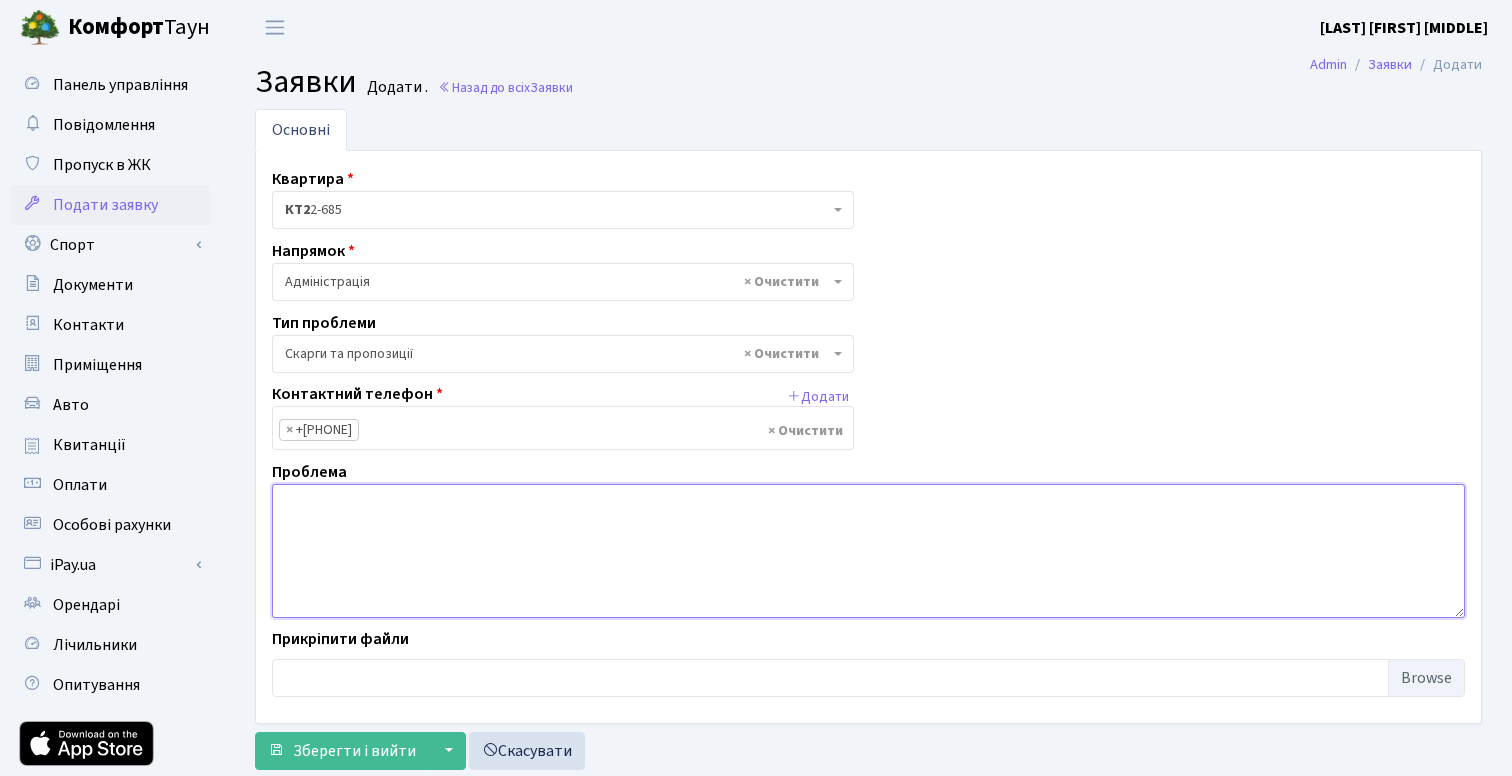 click at bounding box center (868, 551) 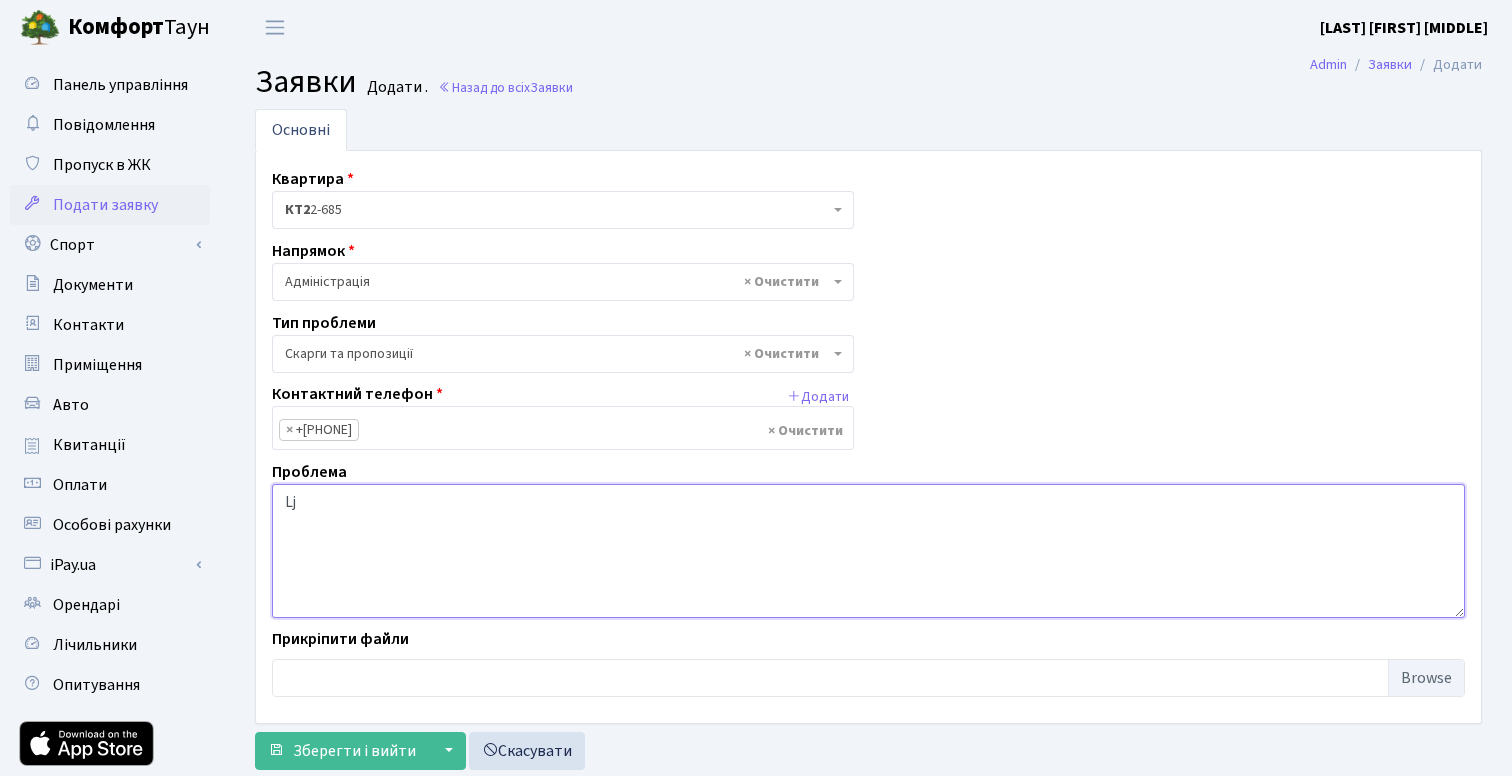 type on "L" 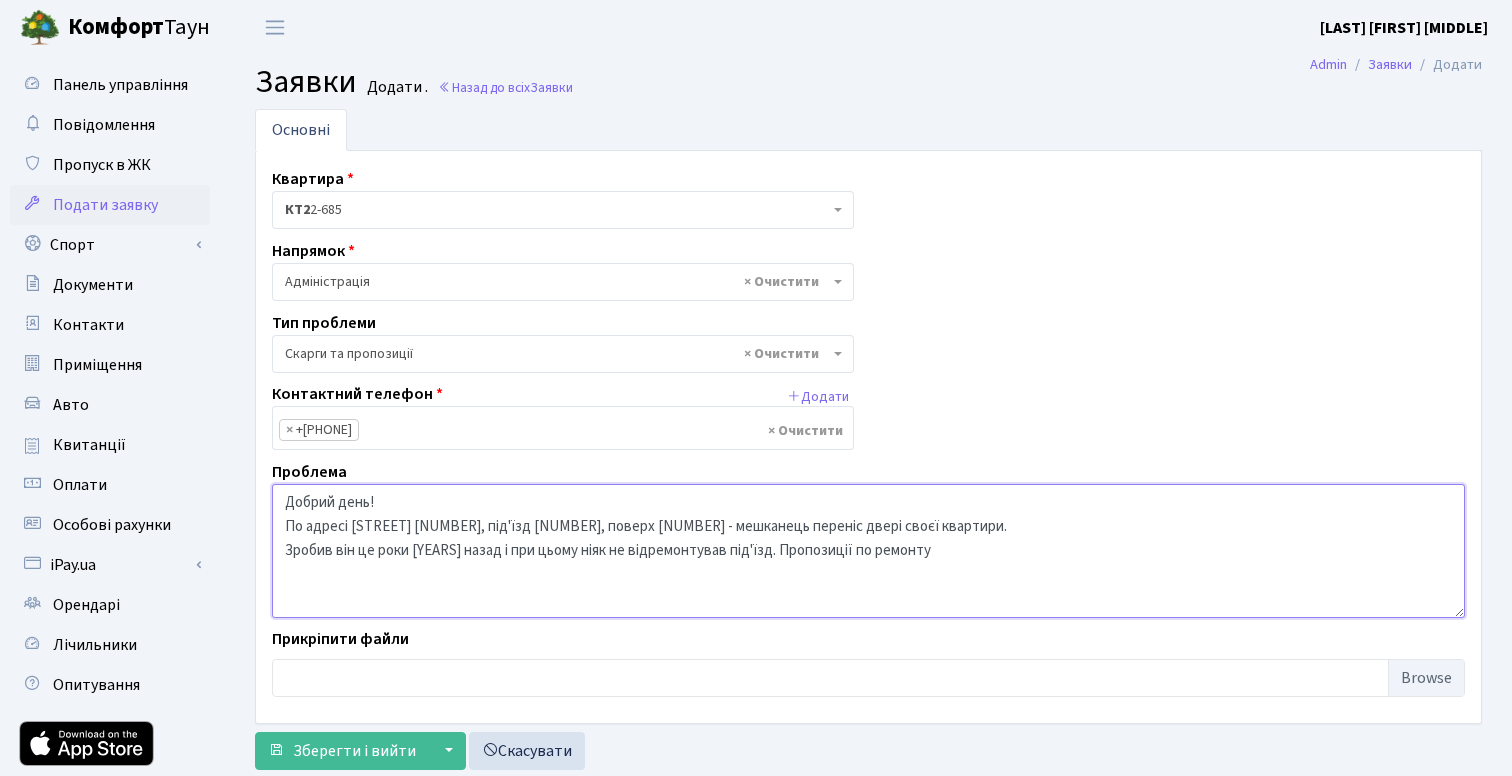 click on "Добрий день!
По адресі [STREET] [NUMBER], під'їзд [NUMBER], поверх [NUMBER] - мешканець переніс двері своєї квартири.
Зробив він це роки [YEARS] назад і при цьому ніяк не відремонтував під'їзд. Пропозиції по ремонту" at bounding box center (868, 551) 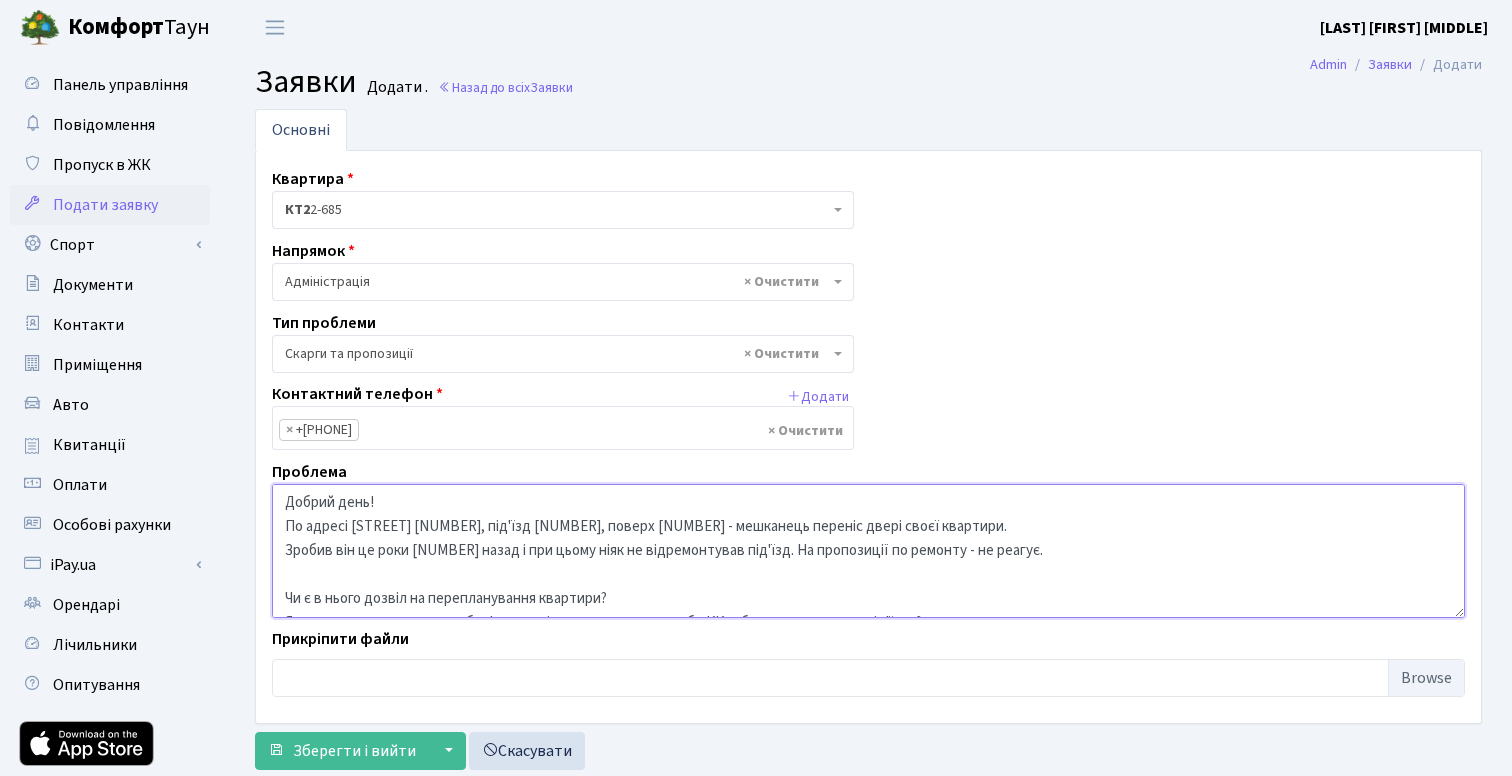 click on "Добрий день!
По адресі [STREET] [NUMBER], під'їзд [NUMBER], поверх [NUMBER] - мешканець переніс двері своєї квартири.
Зробив він це роки [NUMBER] назад і при цьому ніяк не відремонтував під'їзд. На пропозиції по ремонту - не реагує.
Чи є в нього дозвіл на перепланування квартири?
Якщо це погоджено, чи є зобов'язання зі сторони мешканця або КК забезпечити ремонт під'їзду?
Якщо дозволу немає, прошу звідреагувати, як юридично, так і практично - відремонтувавши під'їзд.  підпід()_~"№!"[NUMBER]є/юпрівіь заїбаспідҐЇЄЖДБ" at bounding box center (868, 551) 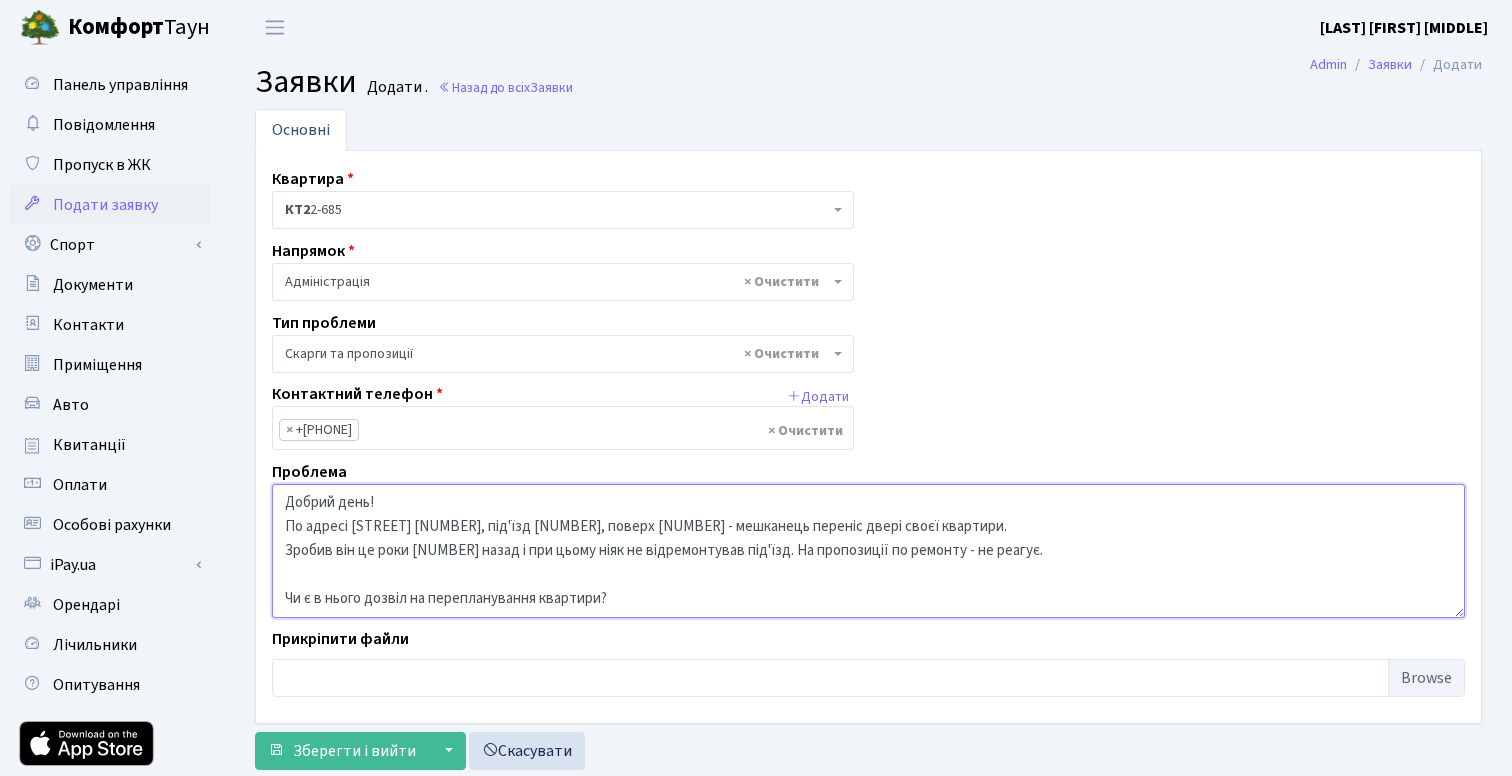 scroll, scrollTop: 16, scrollLeft: 0, axis: vertical 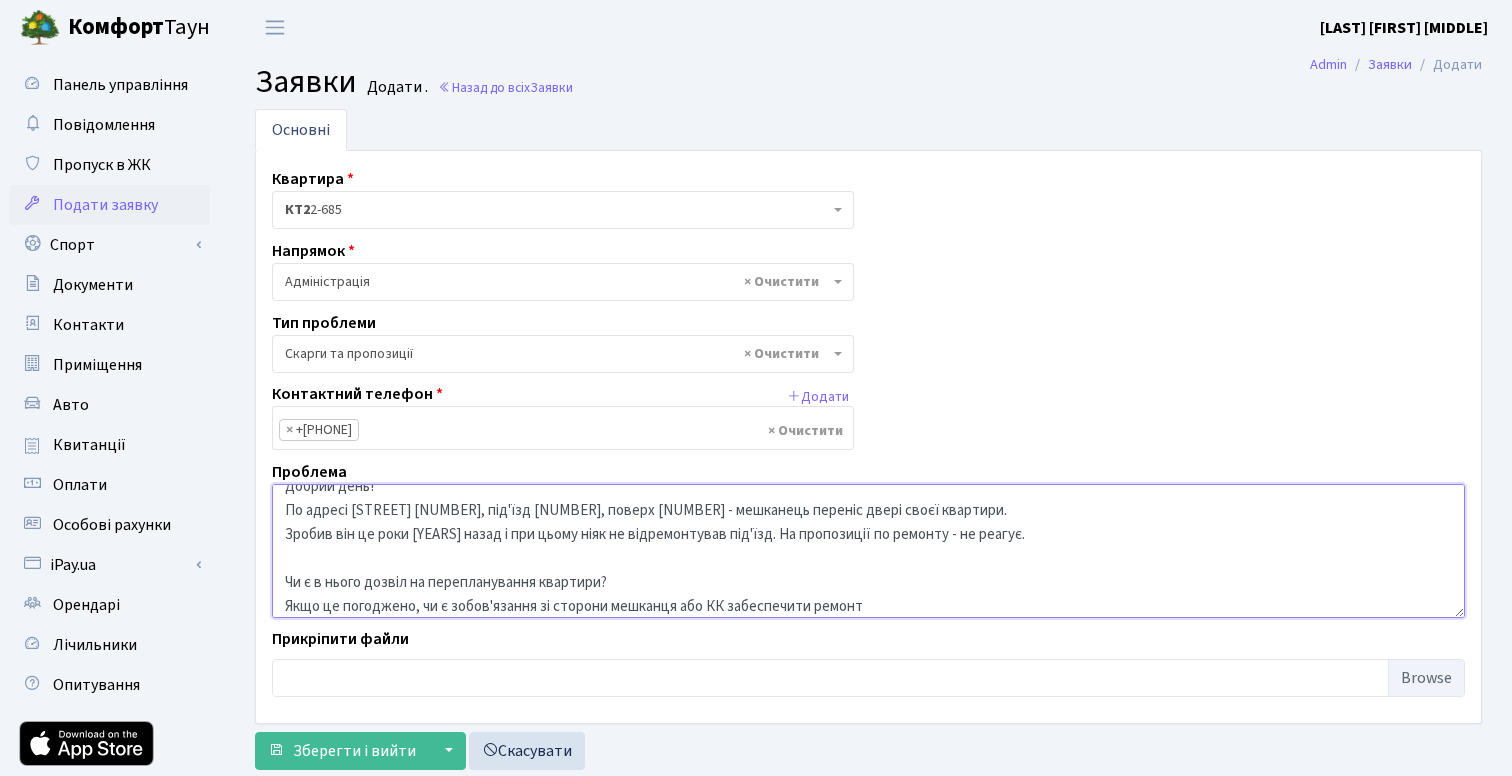 click on "Добрий день!
По адресі [STREET] [NUMBER], під'їзд [NUMBER], поверх [NUMBER] - мешканець переніс двері своєї квартири.
Зробив він це роки [YEARS] назад і при цьому ніяк не відремонтував під'їзд. На пропозиції по ремонту - не реагує.
Чи є в нього дозвіл на перепланування квартири?
Якщо це погоджено, чи є зобов'язання зі сторони мешканця або КК забеспечити ремонт" at bounding box center (868, 551) 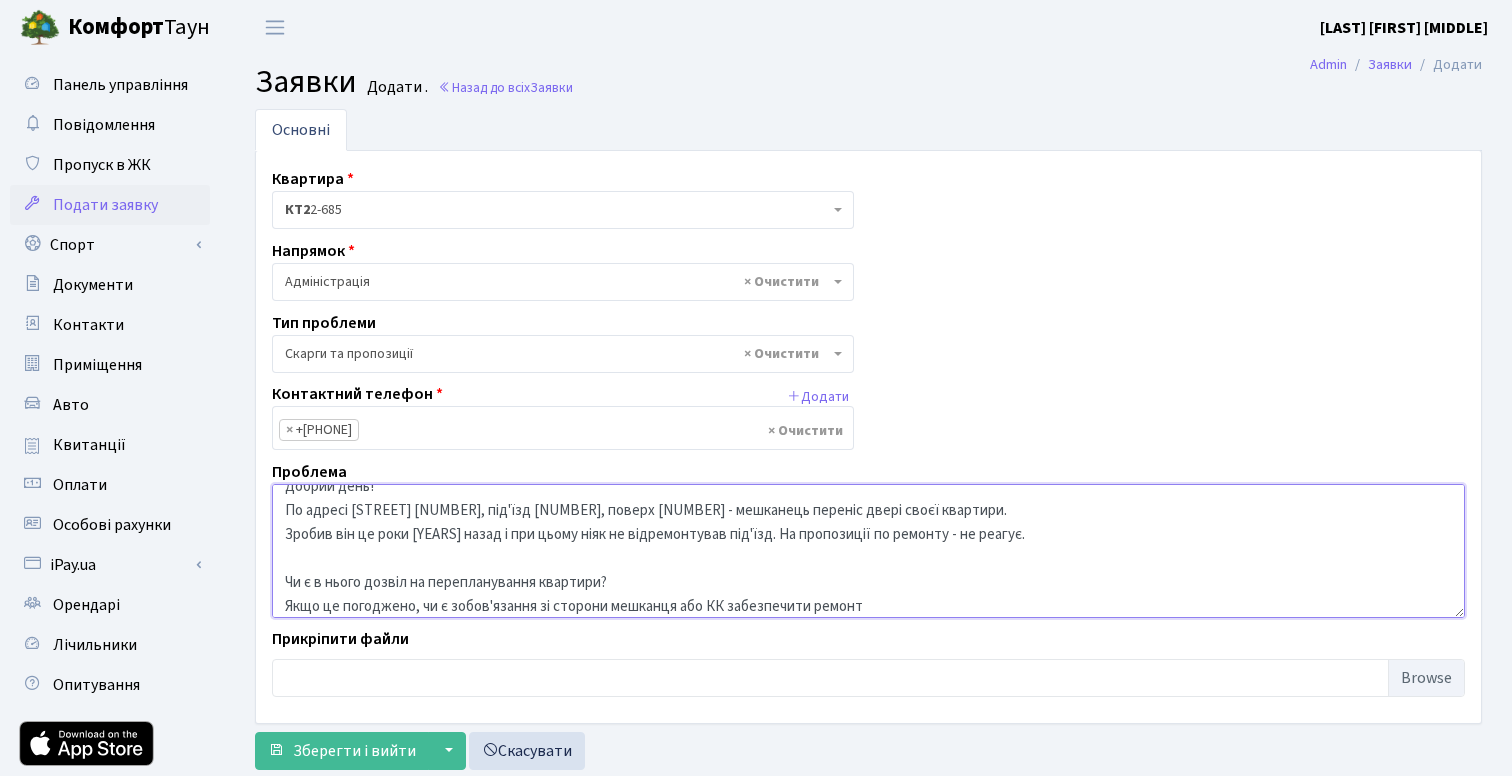 click on "Добрий день!
По адресі [STREET] [NUMBER], під'їзд [NUMBER], поверх [NUMBER] - мешканець переніс двері своєї квартири.
Зробив він це роки [YEARS] назад і при цьому ніяк не відремонтував під'їзд. На пропозиції по ремонту - не реагує.
Чи є в нього дозвіл на перепланування квартири?
Якщо це погоджено, чи є зобов'язання зі сторони мешканця або КК забезпечити ремонт" at bounding box center [868, 551] 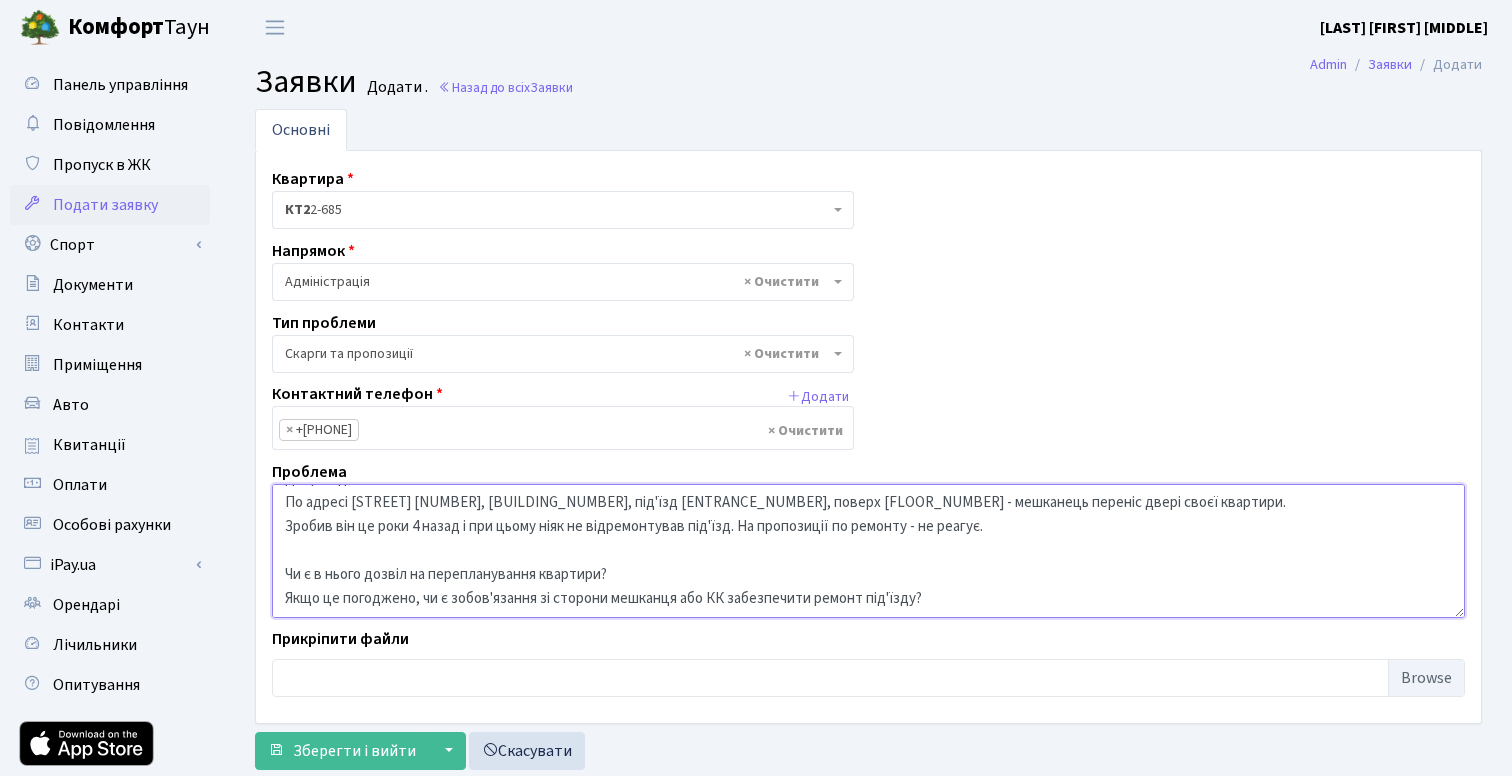 scroll, scrollTop: 64, scrollLeft: 0, axis: vertical 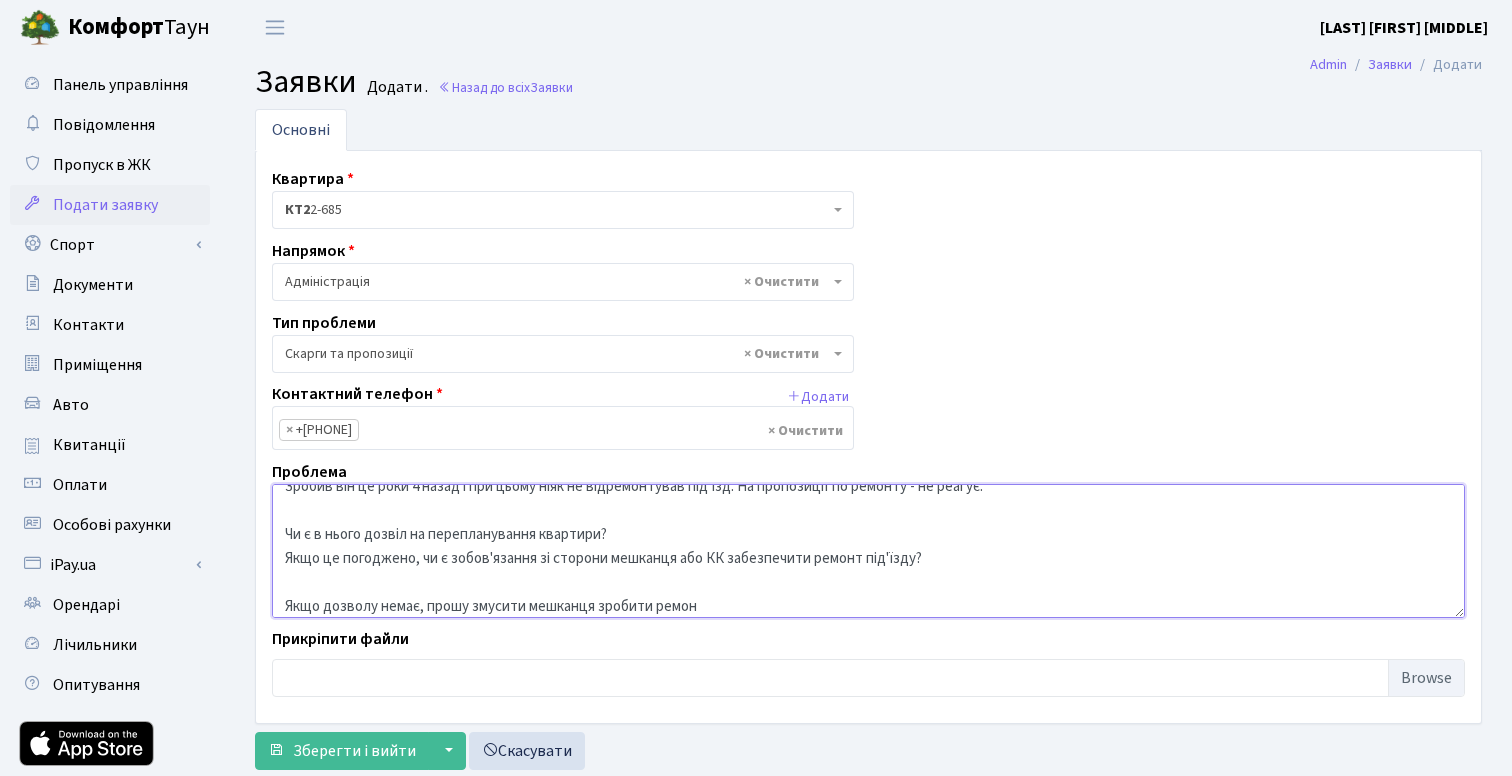 click on "Добрий день!
По адресі [STREET] [NUMBER], [BUILDING_TYPE] [BUILDING_NUMBER], [ENTRANCE_NUMBER], [FLOOR_NUMBER] - мешканець переніс двері своєї квартири.
Зробив він це роки 4 назад і при цьому ніяк не відремонтував під'їзд. На пропозиції по ремонту - не реагує.
Чи є в нього дозвіл на перепланування квартири?
Якщо це погоджено, чи є зобов'язання зі сторони мешканця або КК забезпечити ремонт під'їзду?
Якщо дозволу немає, прошу змусити мешканця зробити ремон" at bounding box center [868, 551] 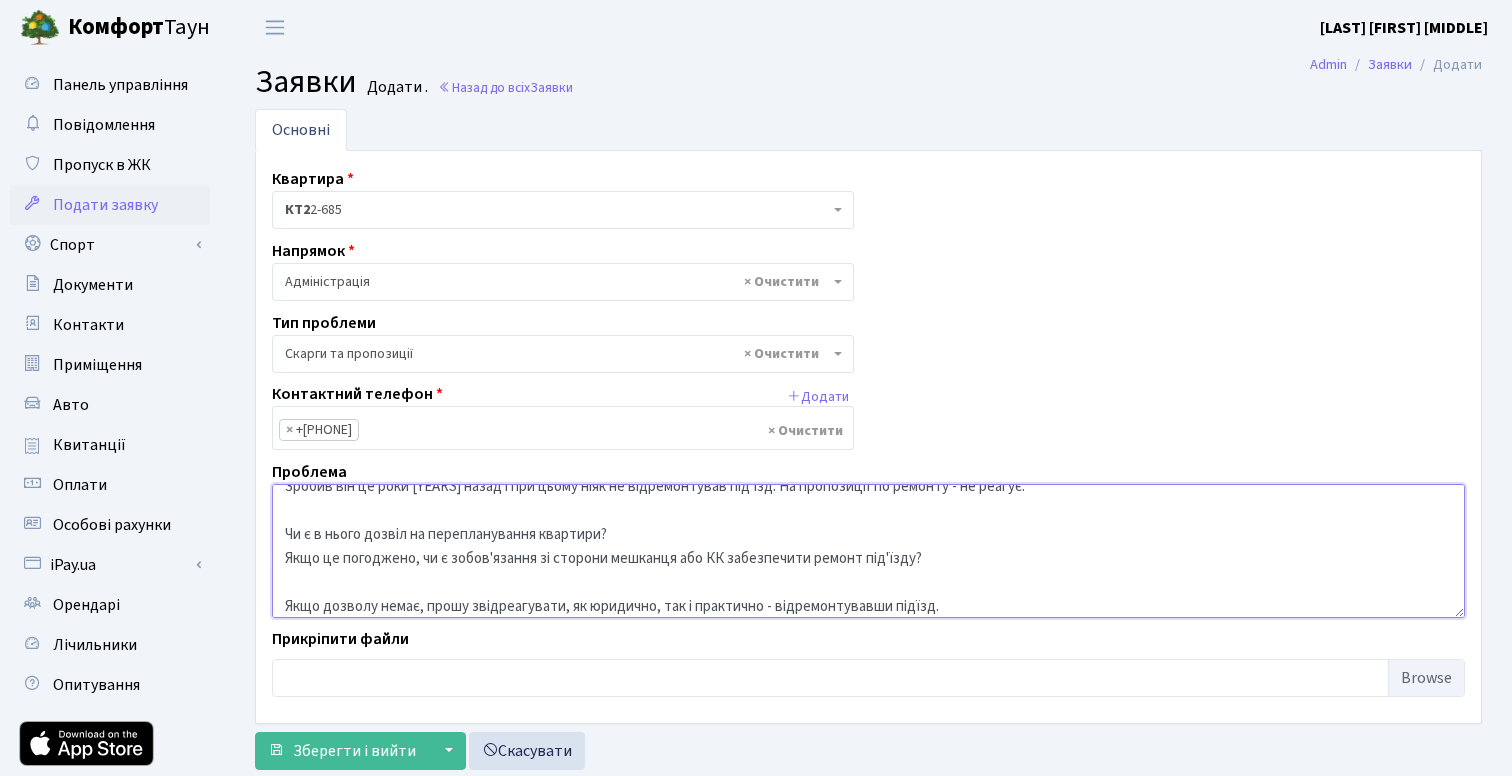click on "Добрий день!
По адресі [STREET] [NUMBER], під'їзд [NUMBER], поверх [NUMBER] - мешканець переніс двері своєї квартири.
Зробив він це роки [YEARS] назад і при цьому ніяк не відремонтував під'їзд. На пропозиції по ремонту - не реагує.
Чи є в нього дозвіл на перепланування квартири?
Якщо це погоджено, чи є зобов'язання зі сторони мешканця або КК забезпечити ремонт під'їзду?
Якщо дозволу немає, прошу звідреагувати, як юридично, так і практично - відремонтувавши підїзд." at bounding box center [868, 551] 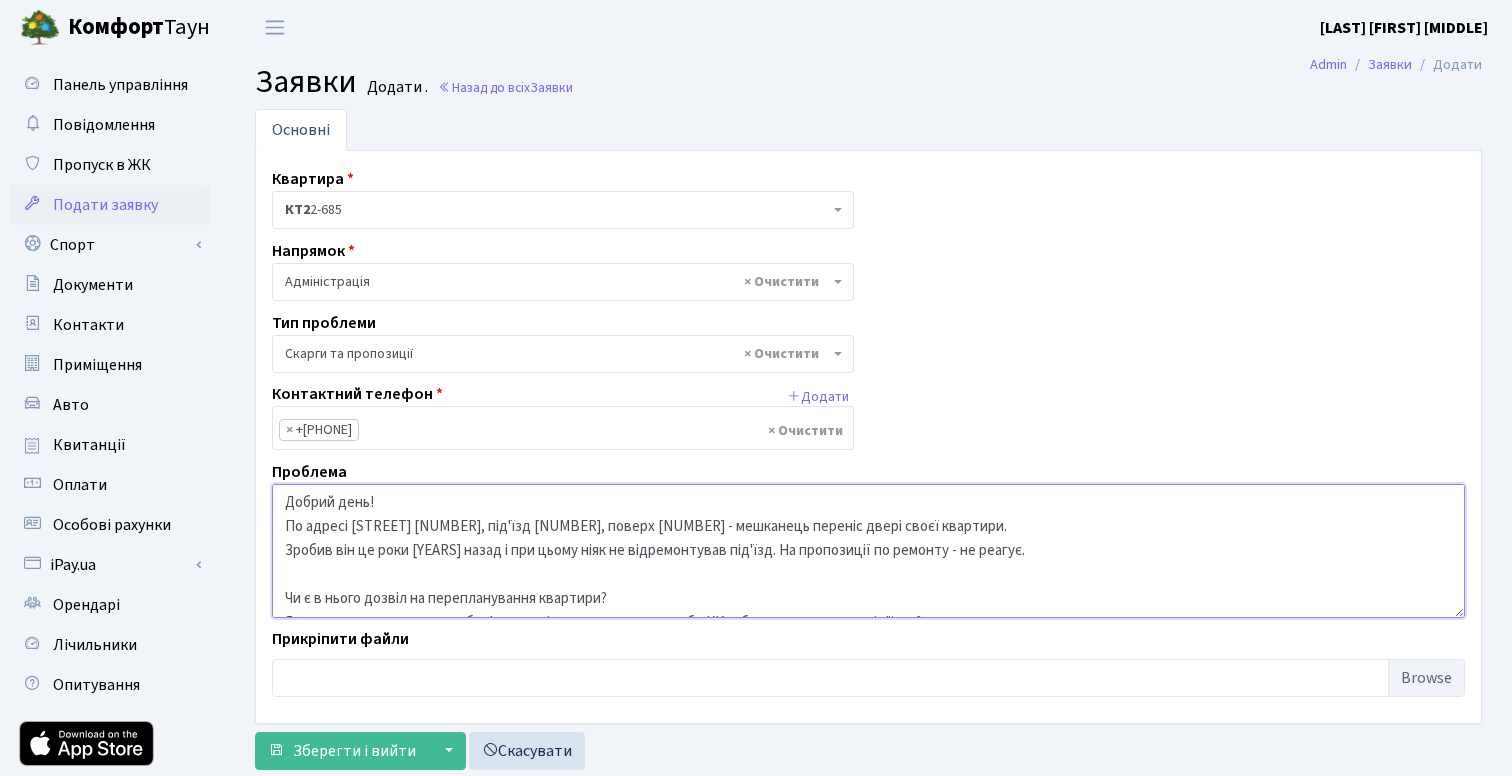 scroll, scrollTop: 72, scrollLeft: 0, axis: vertical 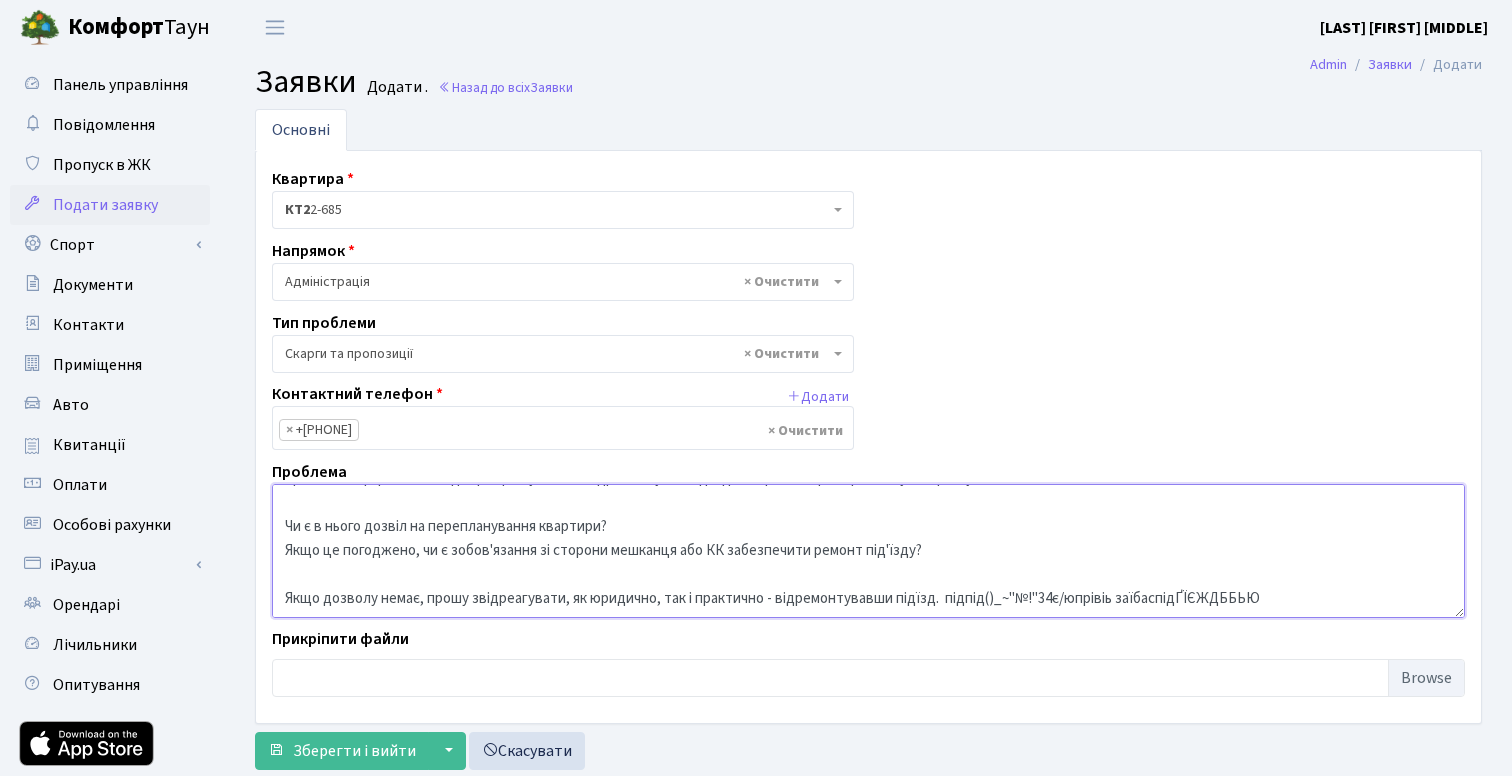 drag, startPoint x: 1303, startPoint y: 601, endPoint x: 936, endPoint y: 598, distance: 367.01227 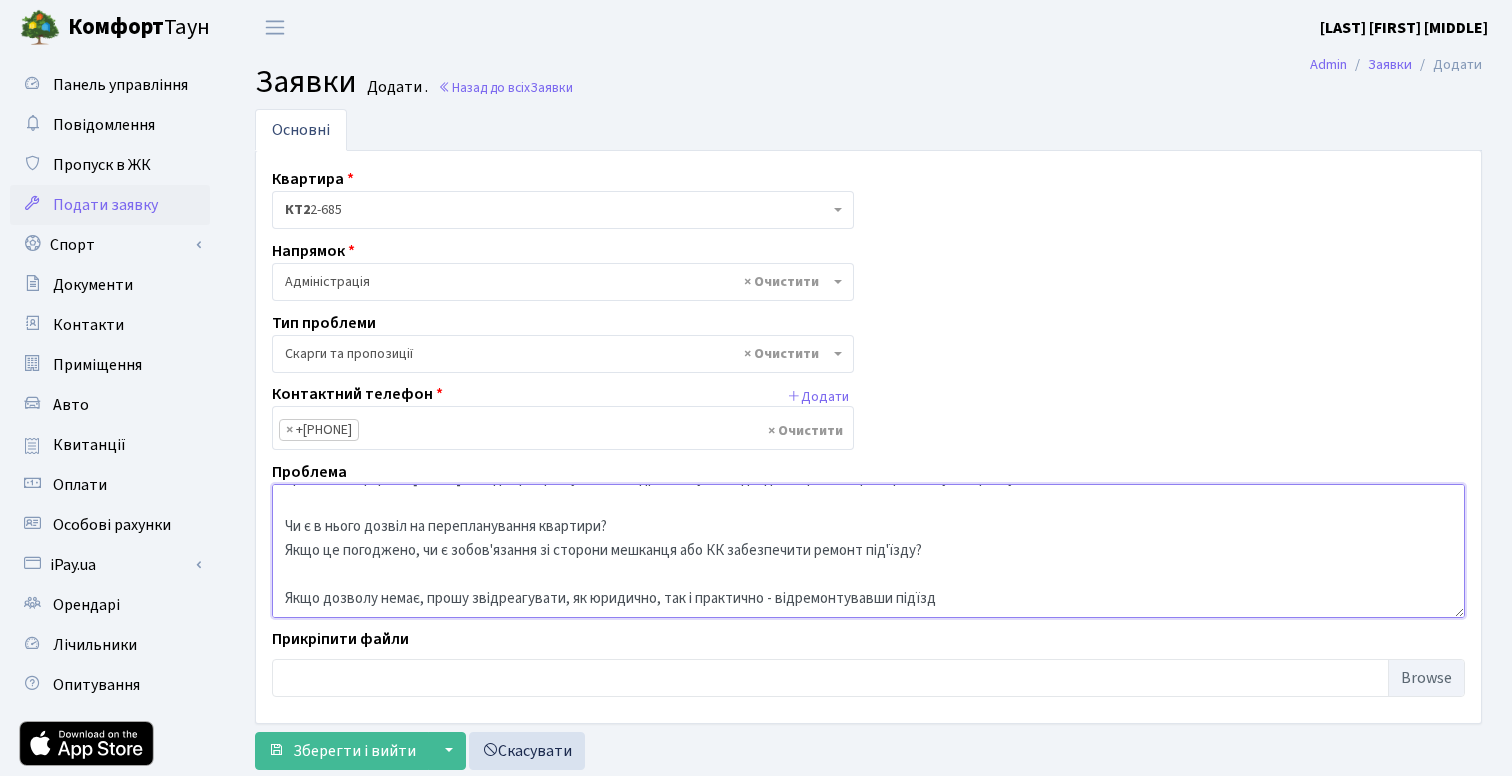 click on "Добрий день!
По адресі [STREET] [NUMBER], під'їзд [NUMBER], поверх [NUMBER] - мешканець переніс двері своєї квартири.
Зробив він це роки [YEARS] назад і при цьому ніяк не відремонтував під'їзд. На пропозиції по ремонту - не реагує.
Чи є в нього дозвіл на перепланування квартири?
Якщо це погоджено, чи є зобов'язання зі сторони мешканця або КК забезпечити ремонт під'їзду?
Якщо дозволу немає, прошу звідреагувати, як юридично, так і практично - відремонтувавши підїзд" at bounding box center [868, 551] 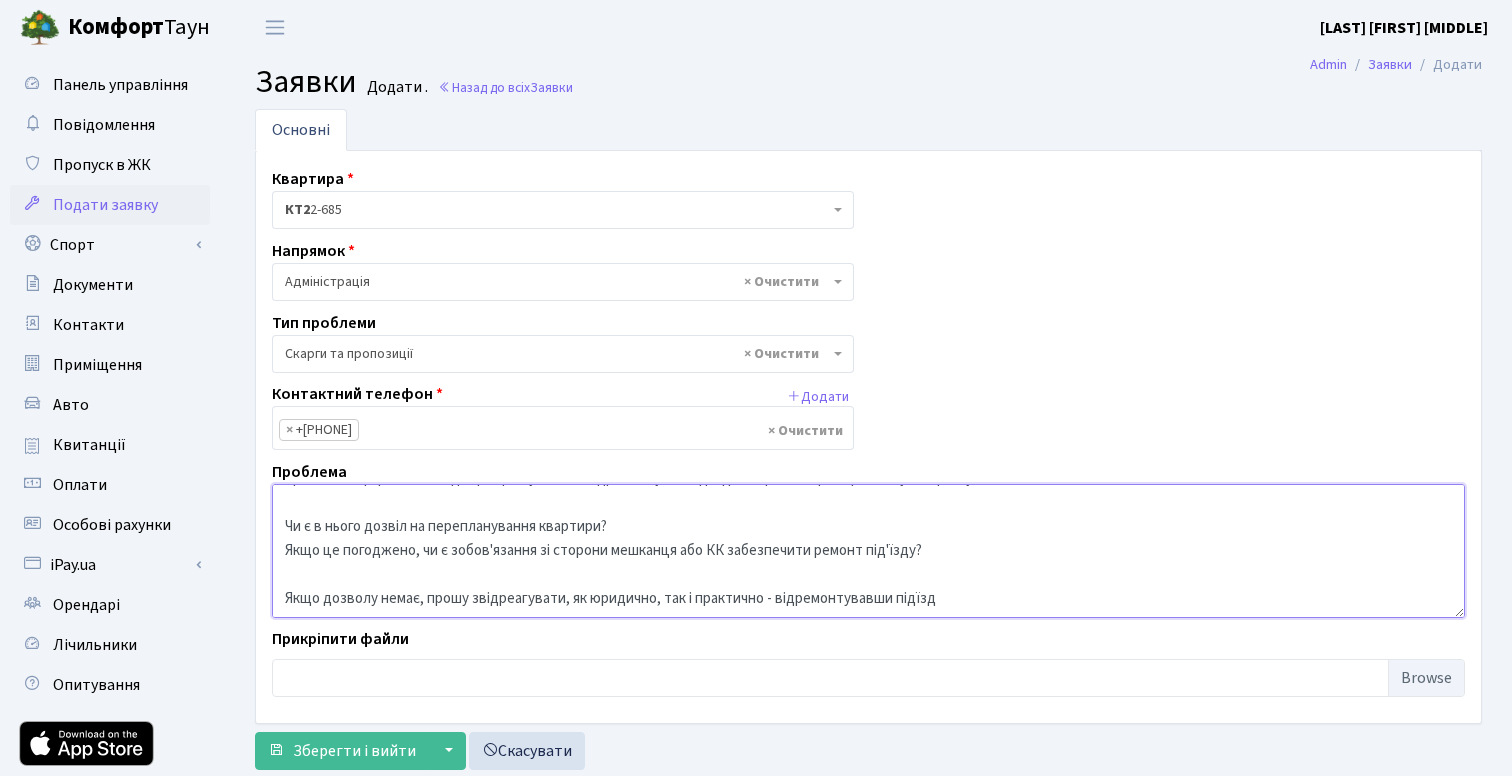 click on "Добрий день!
По адресі [STREET] [NUMBER], [BUILDING_TYPE] [BUILDING_NUMBER], [ENTRANCE] [ENTRANCE_NUMBER], поверх [FLOOR] - мешканець переніс двері своєї квартири.
Зробив він це роки 4 назад і при цьому ніяк не відремонтував під'їзд. На пропозиції по ремонту - не реагує.
Чи є в нього дозвіл на перепланування квартири?
Якщо це погоджено, чи є зобов'язання зі сторони мешканця або КК забезпечити ремонт під'їзду?
Якщо дозволу немає, прошу звідреагувати, як юридично, так і практично - відремонтувавши підїзд" at bounding box center (868, 551) 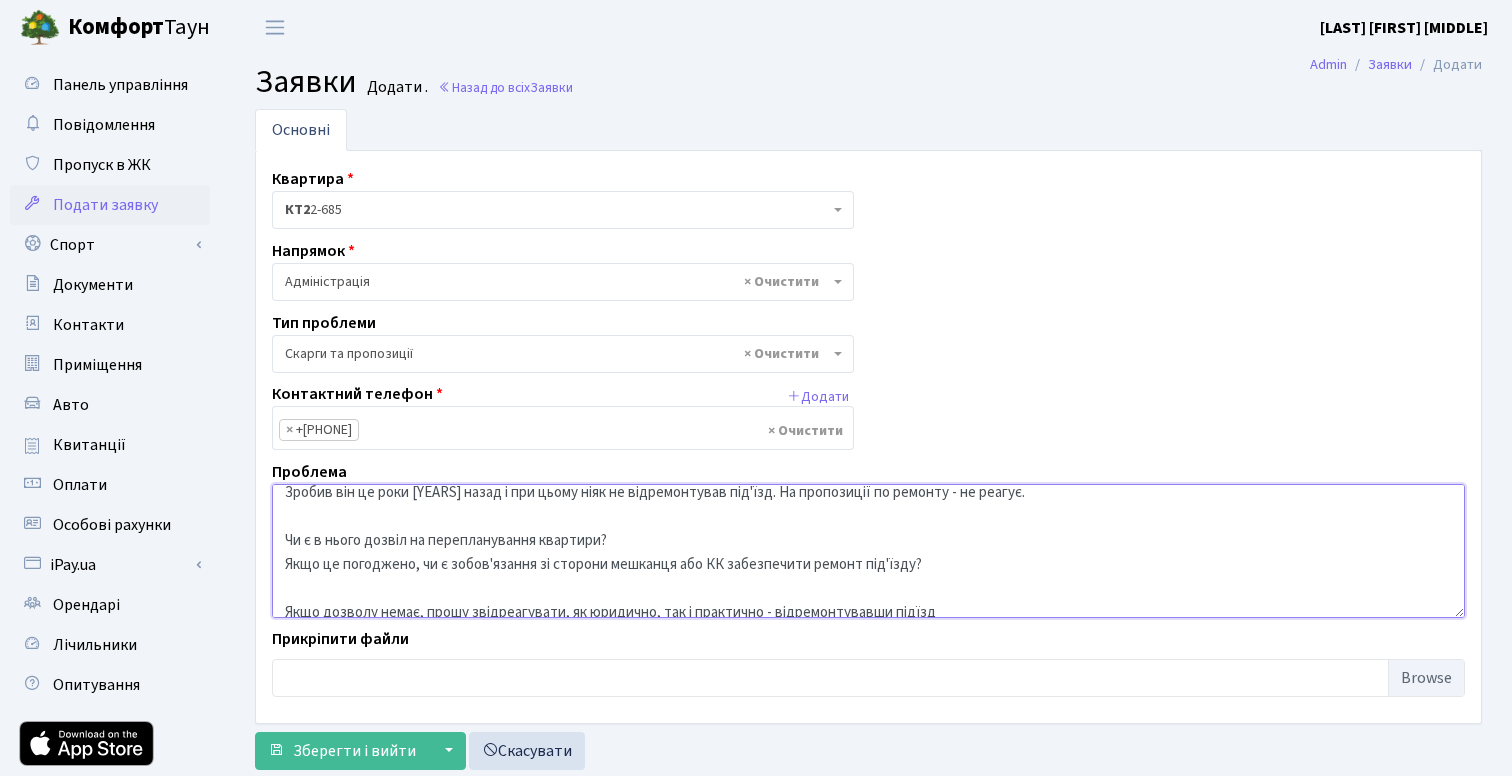 scroll, scrollTop: 72, scrollLeft: 0, axis: vertical 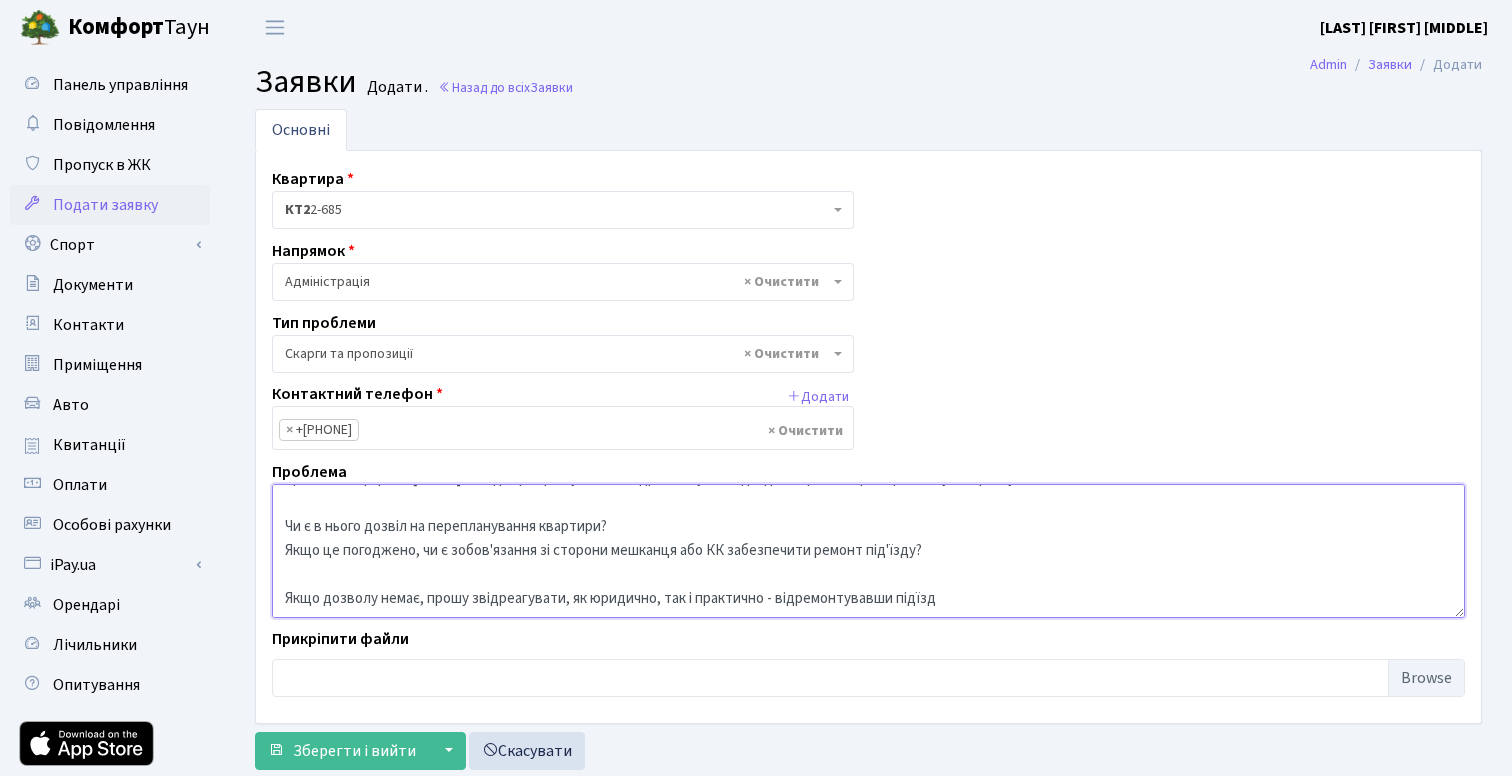 click on "Добрий день!
По адресі [STREET] [NUMBER], під'їзд [NUMBER], поверх [NUMBER] - мешканець переніс двері своєї квартири.
Зробив він це роки [YEARS] назад і при цьому ніяк не відремонтував під'їзд. На пропозиції по ремонту - не реагує.
Чи є в нього дозвіл на перепланування квартири?
Якщо це погоджено, чи є зобов'язання зі сторони мешканця або КК забезпечити ремонт під'їзду?
Якщо дозволу немає, прошу звідреагувати, як юридично, так і практично - відремонтувавши підїзд" at bounding box center [868, 551] 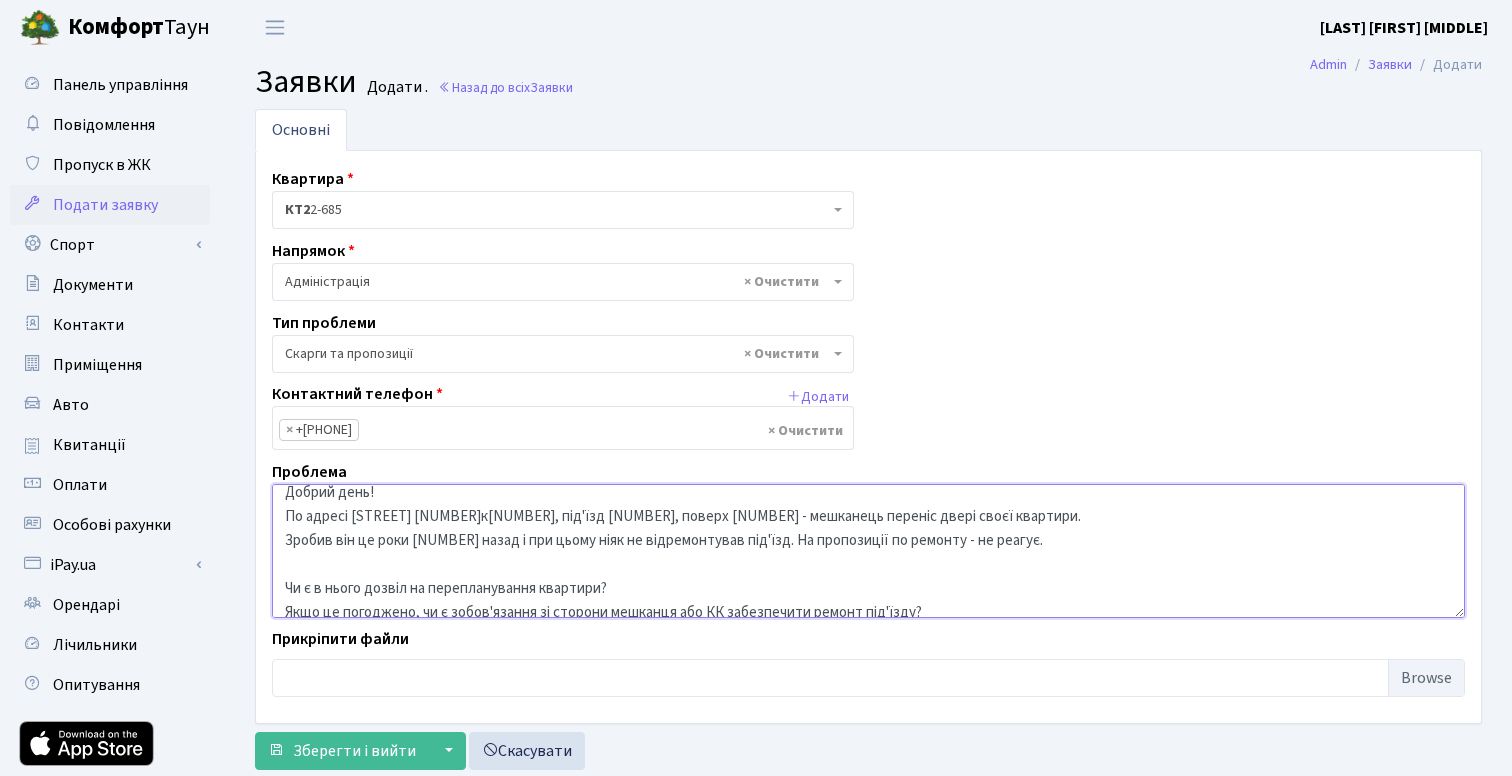 scroll, scrollTop: 6, scrollLeft: 0, axis: vertical 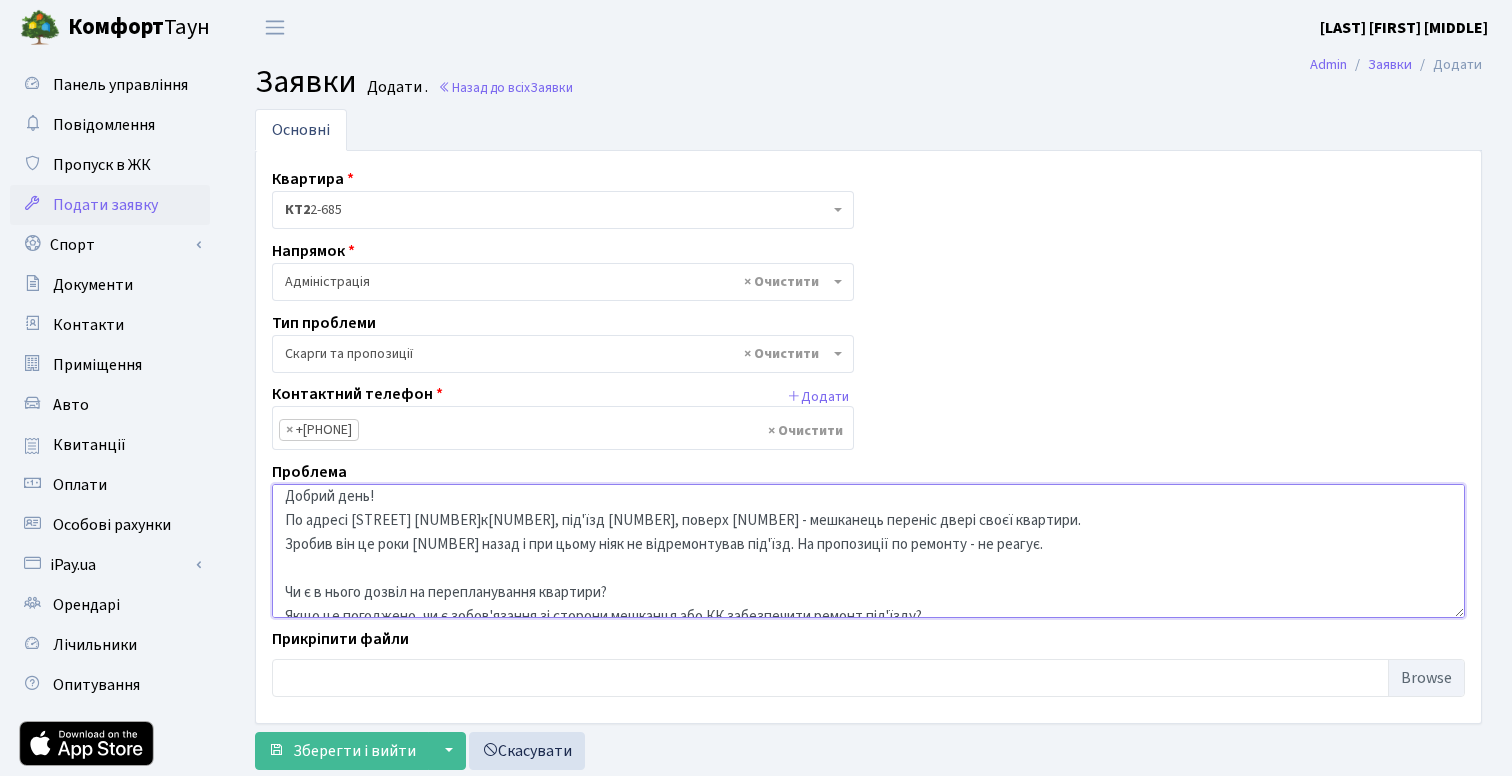 click on "Добрий день!
По адресі [STREET] [NUMBER]к[NUMBER], під'їзд [NUMBER], поверх [NUMBER] - мешканець переніс двері своєї квартири.
Зробив він це роки [NUMBER] назад і при цьому ніяк не відремонтував під'їзд. На пропозиції по ремонту - не реагує.
Чи є в нього дозвіл на перепланування квартири?
Якщо це погоджено, чи є зобов'язання зі сторони мешканця або КК забезпечити ремонт під'їзду?
Якщо дозволу немає, прошу відреагувати, як юридично, так і практично - відремонтувавши підїзд" at bounding box center [868, 551] 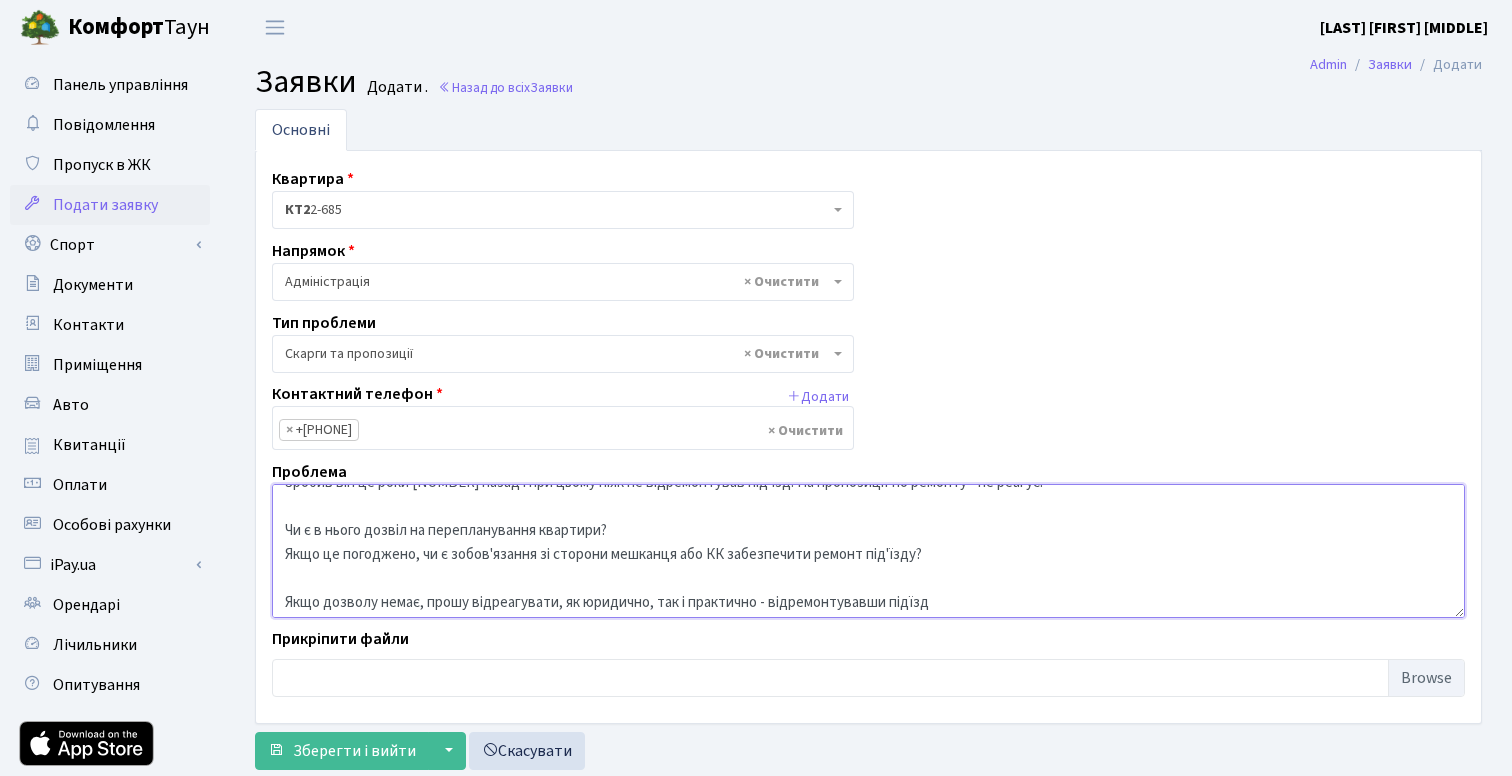 scroll, scrollTop: 72, scrollLeft: 0, axis: vertical 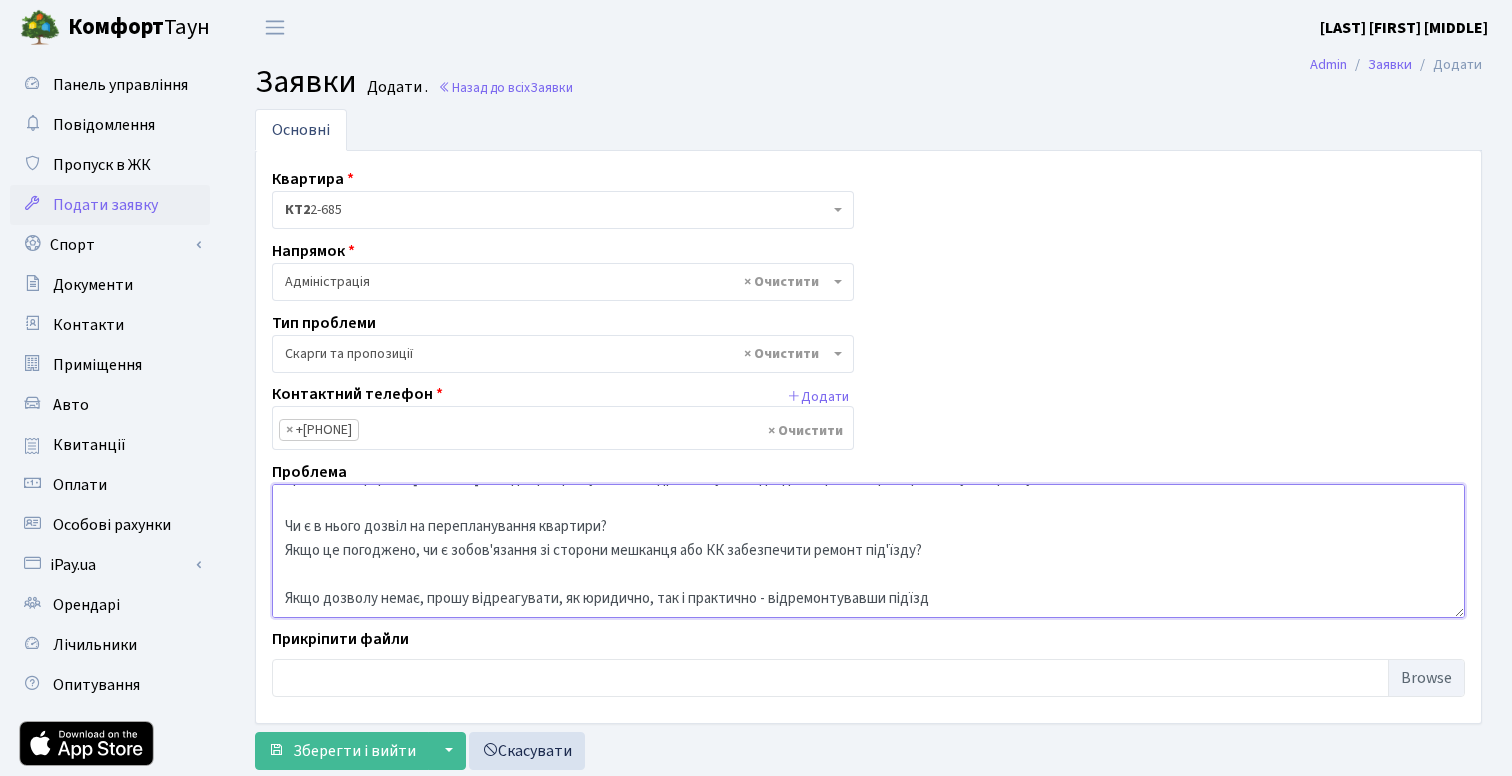 click on "Добрий день!
По адресі [STREET] [NUMBER]к[NUMBER], під'їзд [NUMBER], поверх [NUMBER] - мешканець переніс двері своєї квартири.
Зробив він це роки [NUMBER] назад і при цьому ніяк не відремонтував під'їзд. На пропозиції по ремонту - не реагує.
Чи є в нього дозвіл на перепланування квартири?
Якщо це погоджено, чи є зобов'язання зі сторони мешканця або КК забезпечити ремонт під'їзду?
Якщо дозволу немає, прошу відреагувати, як юридично, так і практично - відремонтувавши підїзд" at bounding box center [868, 551] 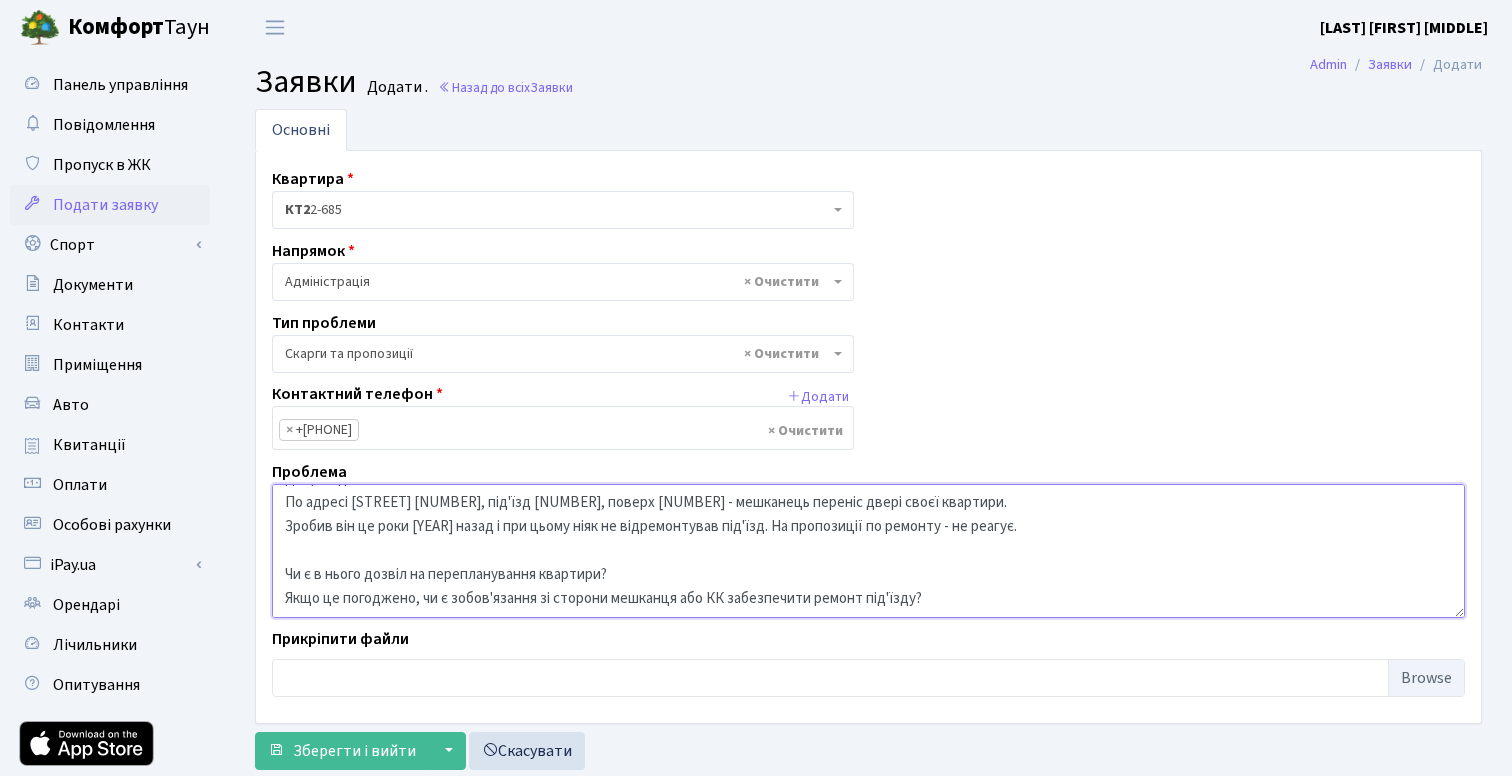 scroll, scrollTop: 21, scrollLeft: 0, axis: vertical 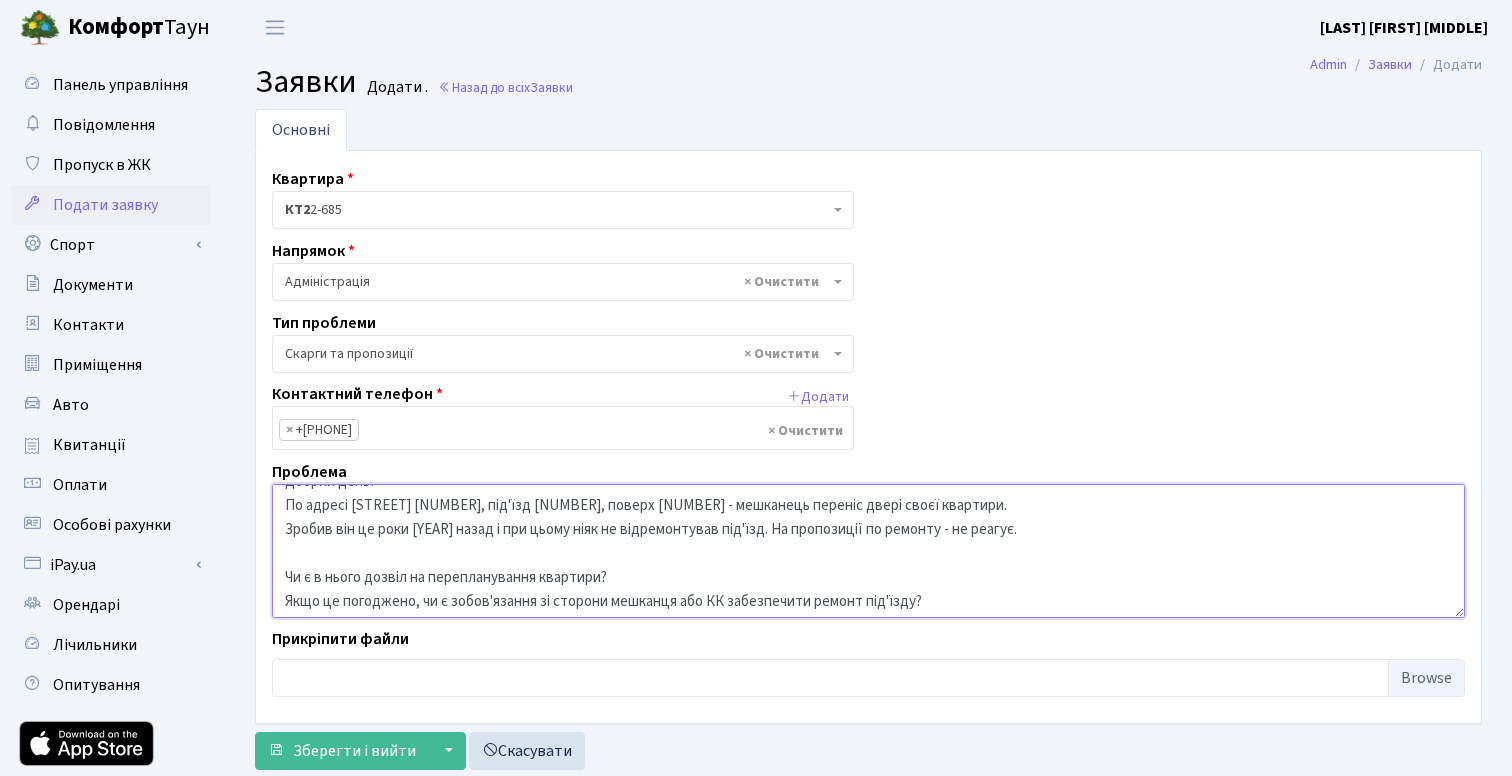 click on "Добрий день!
По адресі [STREET] [NUMBER], під'їзд [NUMBER], поверх [NUMBER] - мешканець переніс двері своєї квартири.
Зробив він це роки [YEAR] назад і при цьому ніяк не відремонтував під'їзд. На пропозиції по ремонту - не реагує.
Чи є в нього дозвіл на перепланування квартири?
Якщо це погоджено, чи є зобов'язання зі сторони мешканця або КК забезпечити ремонт під'їзду?
Якщо дозволу немає, прошу відреагувати, як юридично, так і практично - відремонтувавши під'їзд" at bounding box center (868, 551) 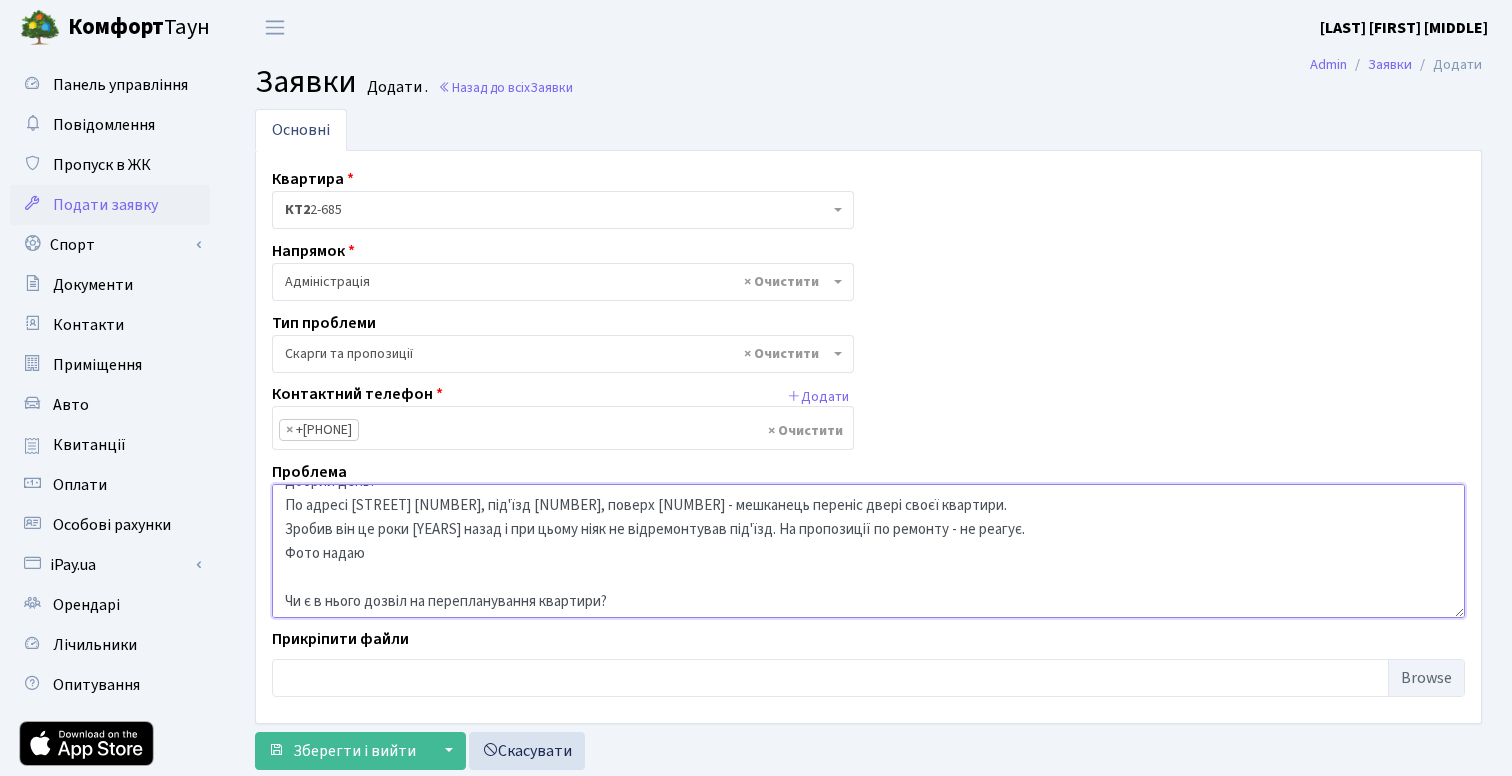type on "Добрий день!
По адресі [STREET] [NUMBER], під'їзд [NUMBER], поверх [NUMBER] - мешканець переніс двері своєї квартири.
Зробив він це роки [YEARS] назад і при цьому ніяк не відремонтував під'їзд. На пропозиції по ремонту - не реагує.
Фото надаю
Чи є в нього дозвіл на перепланування квартири?
Якщо це погоджено, чи є зобов'язання зі сторони мешканця або КК забезпечити ремонт під'їзду?
Якщо дозволу немає, прошу відреагувати, як юридично, так і практично - відремонтувавши під'їзд" 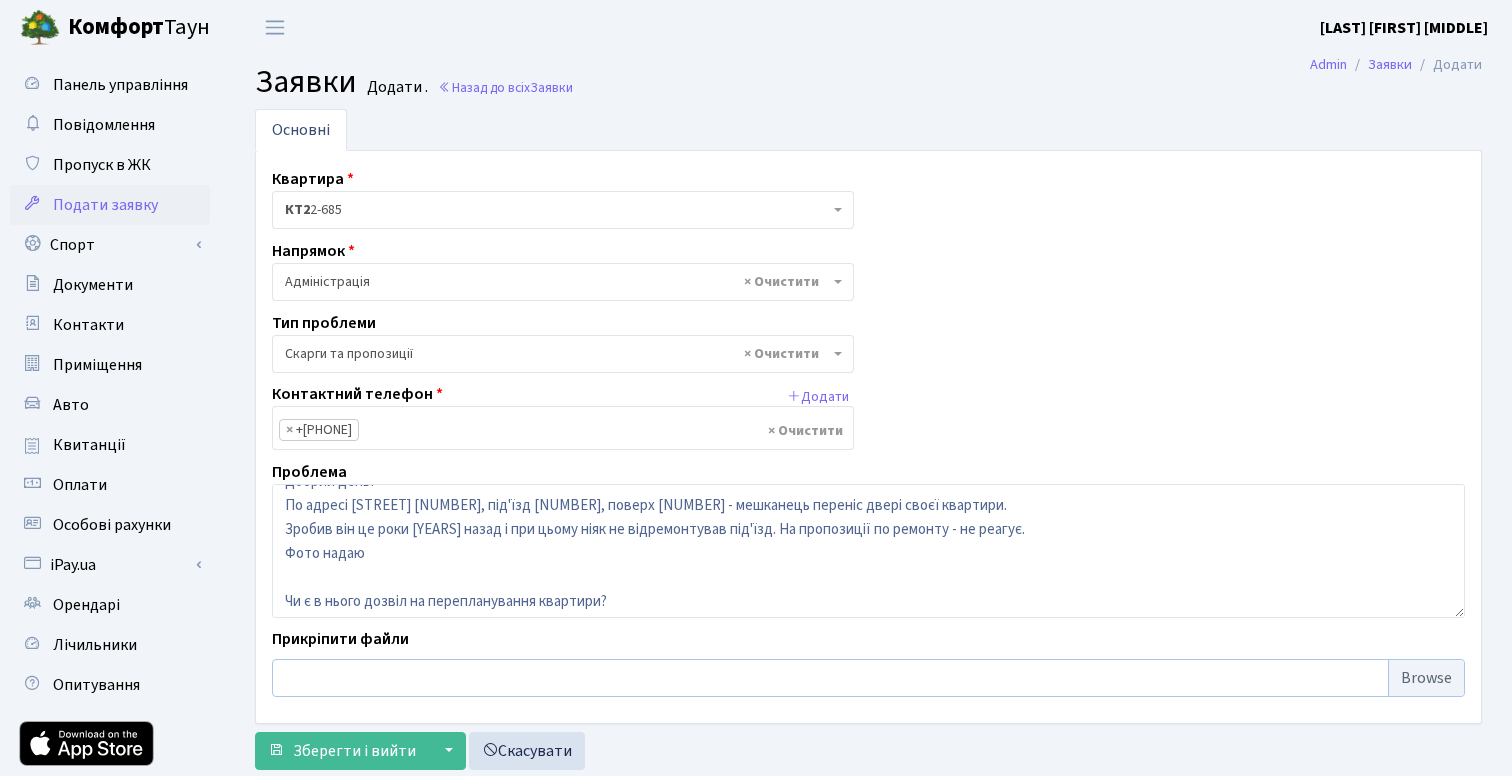click at bounding box center [868, 678] 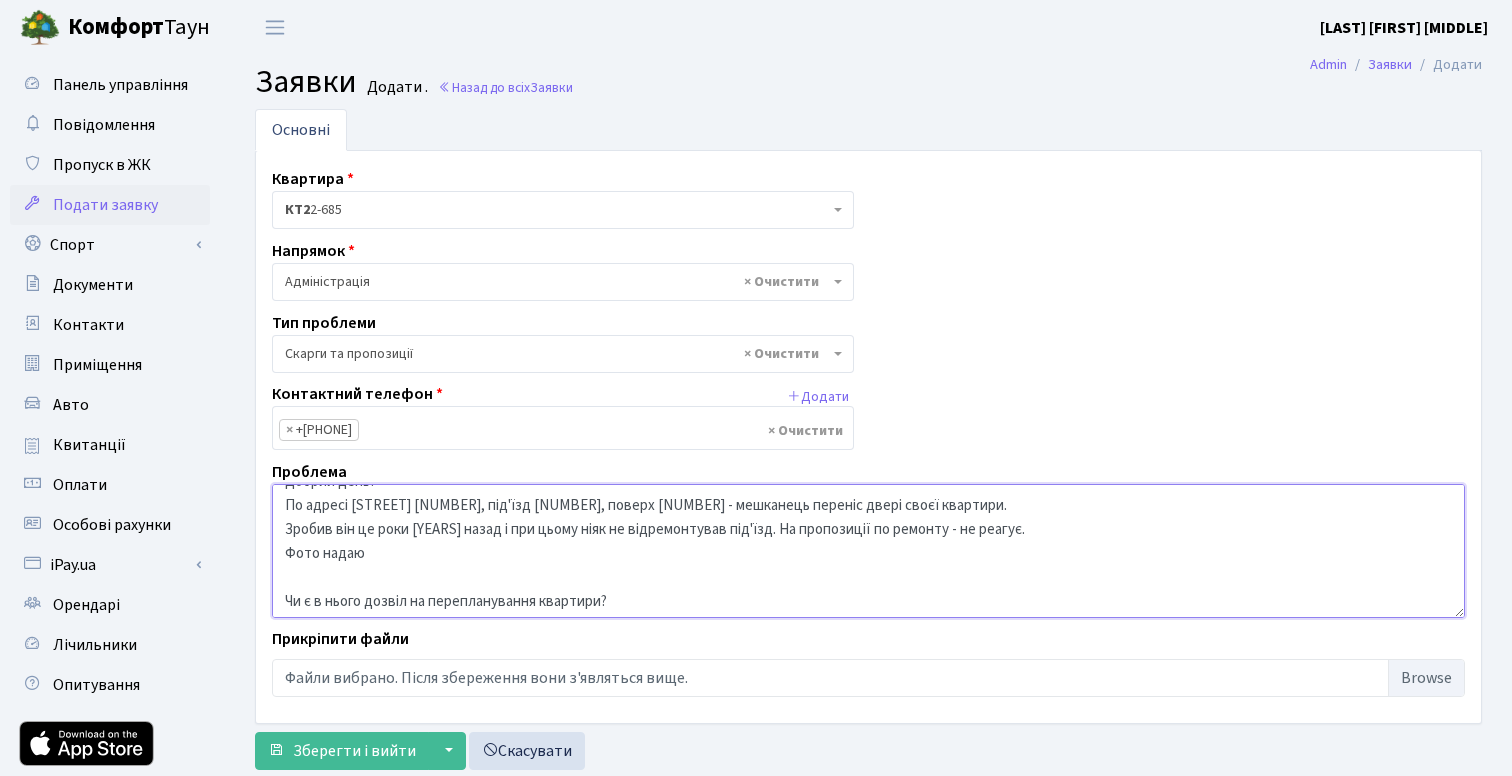 click on "Добрий день!
По адресі [STREET] [NUMBER], під'їзд [NUMBER], поверх [NUMBER] - мешканець переніс двері своєї квартири.
Зробив він це роки [YEARS] назад і при цьому ніяк не відремонтував під'їзд. На пропозиції по ремонту - не реагує.
Фото надаю
Чи є в нього дозвіл на перепланування квартири?
Якщо це погоджено, чи є зобов'язання зі сторони мешканця або КК забезпечити ремонт під'їзду?
Якщо дозволу немає, прошу відреагувати, як юридично, так і практично - відремонтувавши під'їзд" at bounding box center (868, 551) 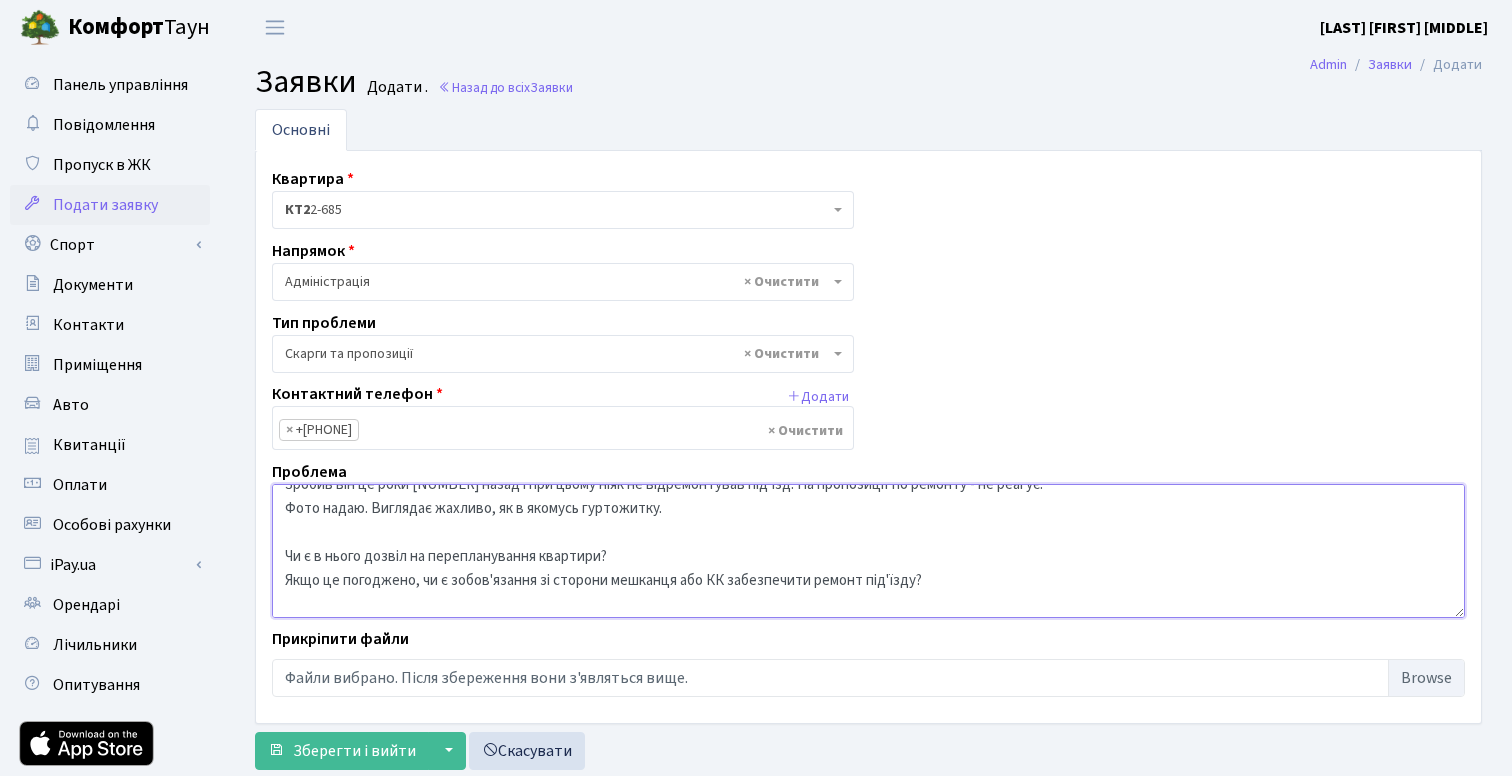 scroll, scrollTop: 96, scrollLeft: 0, axis: vertical 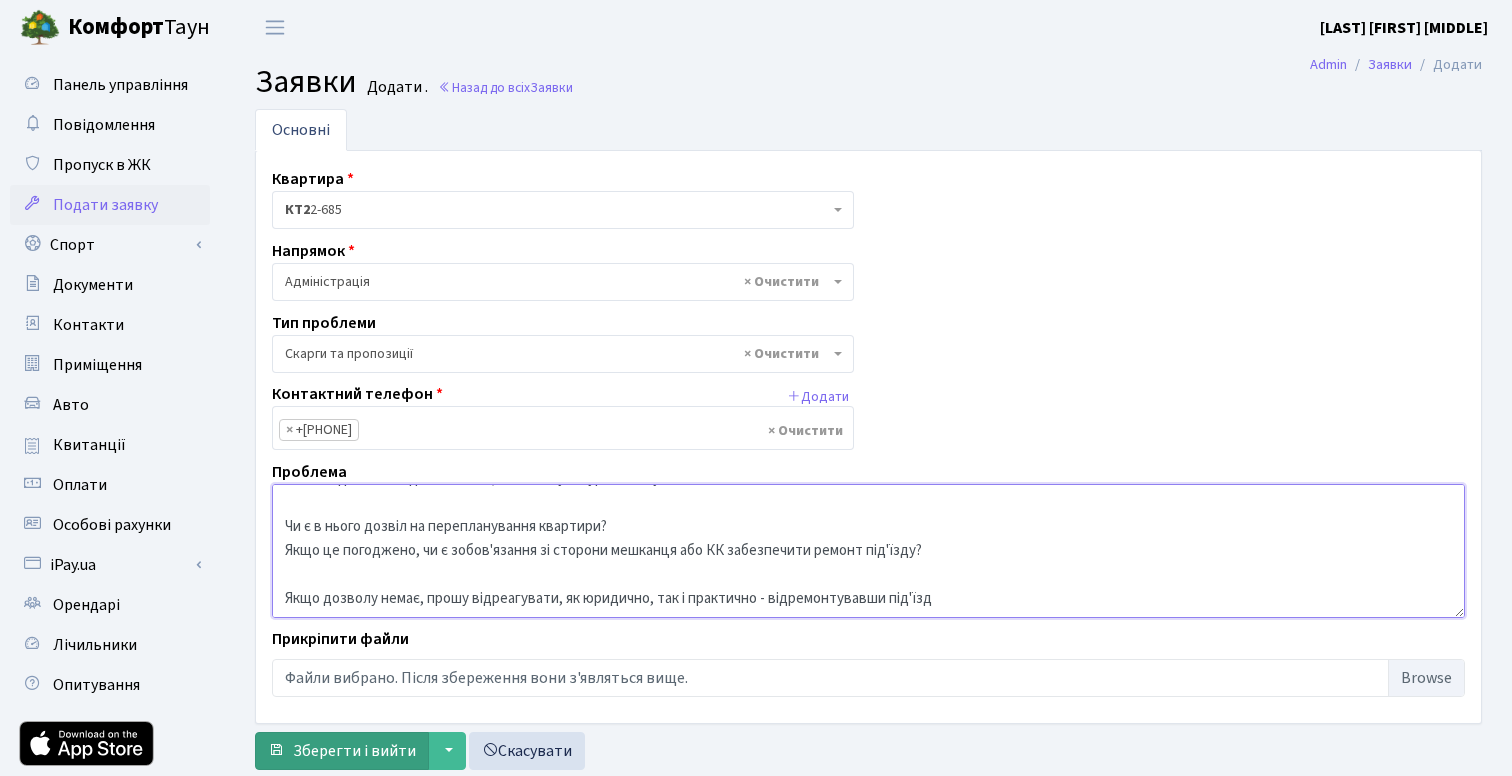 type on "Добрий день!
По адресі [STREET] [NUMBER], під'їзд [NUMBER], поверх [NUMBER] - мешканець переніс двері своєї квартири.
Зробив він це роки [NUMBER] назад і при цьому ніяк не відремонтував під'їзд. На пропозиції по ремонту - не реагує.
Фото надаю. Виглядає жахливо, як в якомусь гуртожитку.
Чи є в нього дозвіл на перепланування квартири?
Якщо це погоджено, чи є зобов'язання зі сторони мешканця або КК забезпечити ремонт під'їзду?
Якщо дозволу немає, прошу відреагувати, як юридично, так і практично - відремонтувавши під'їзд" 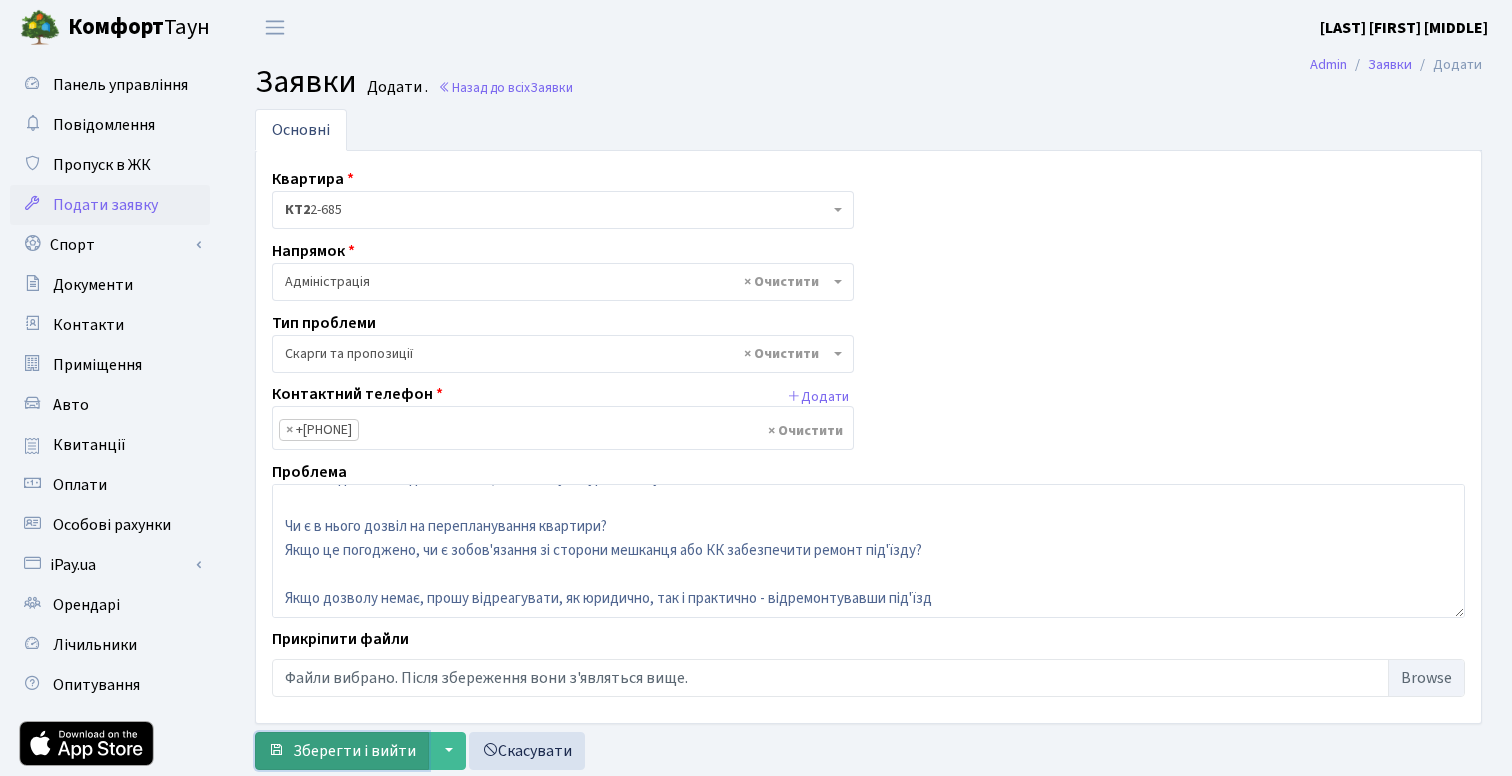 click on "Зберегти і вийти" at bounding box center (342, 751) 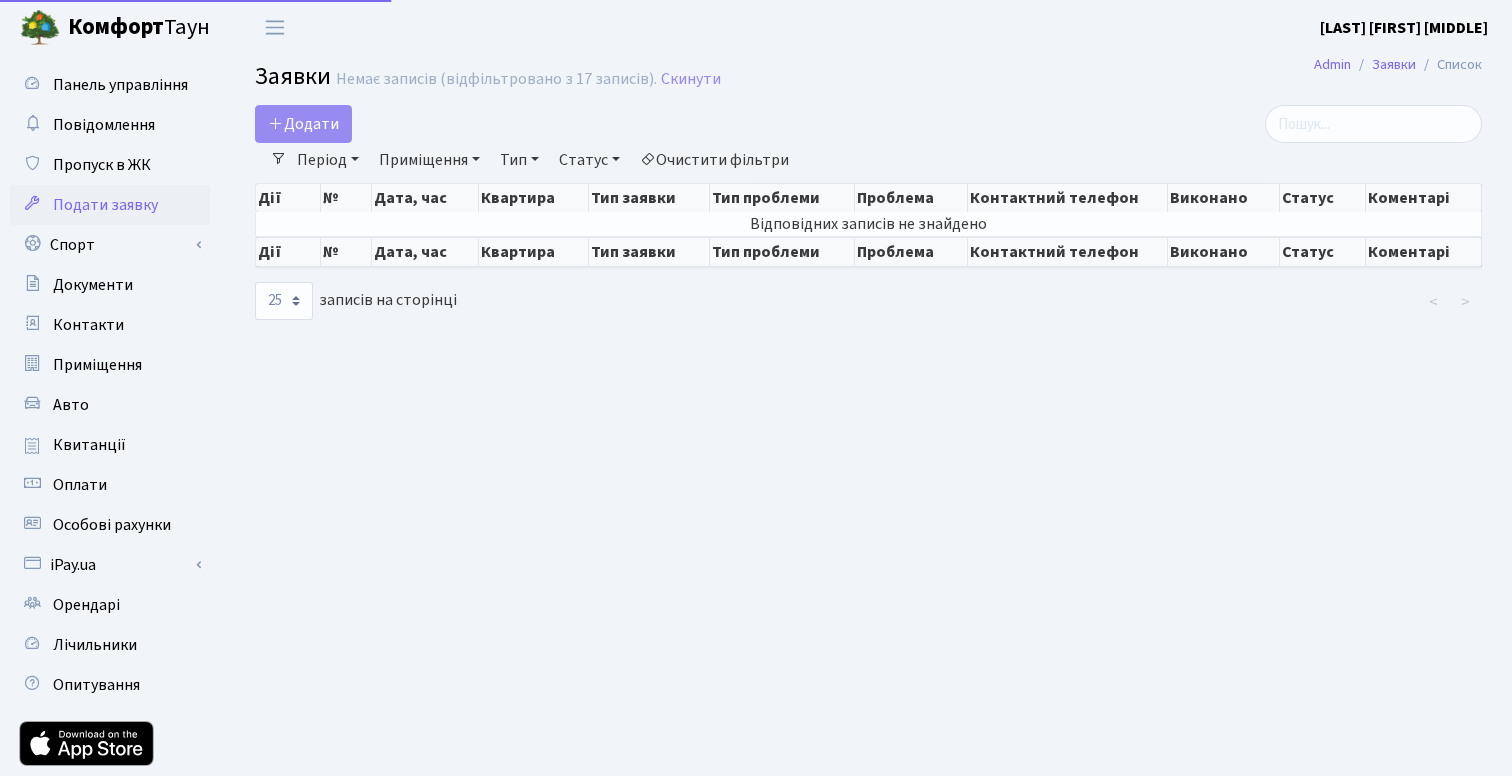 select on "25" 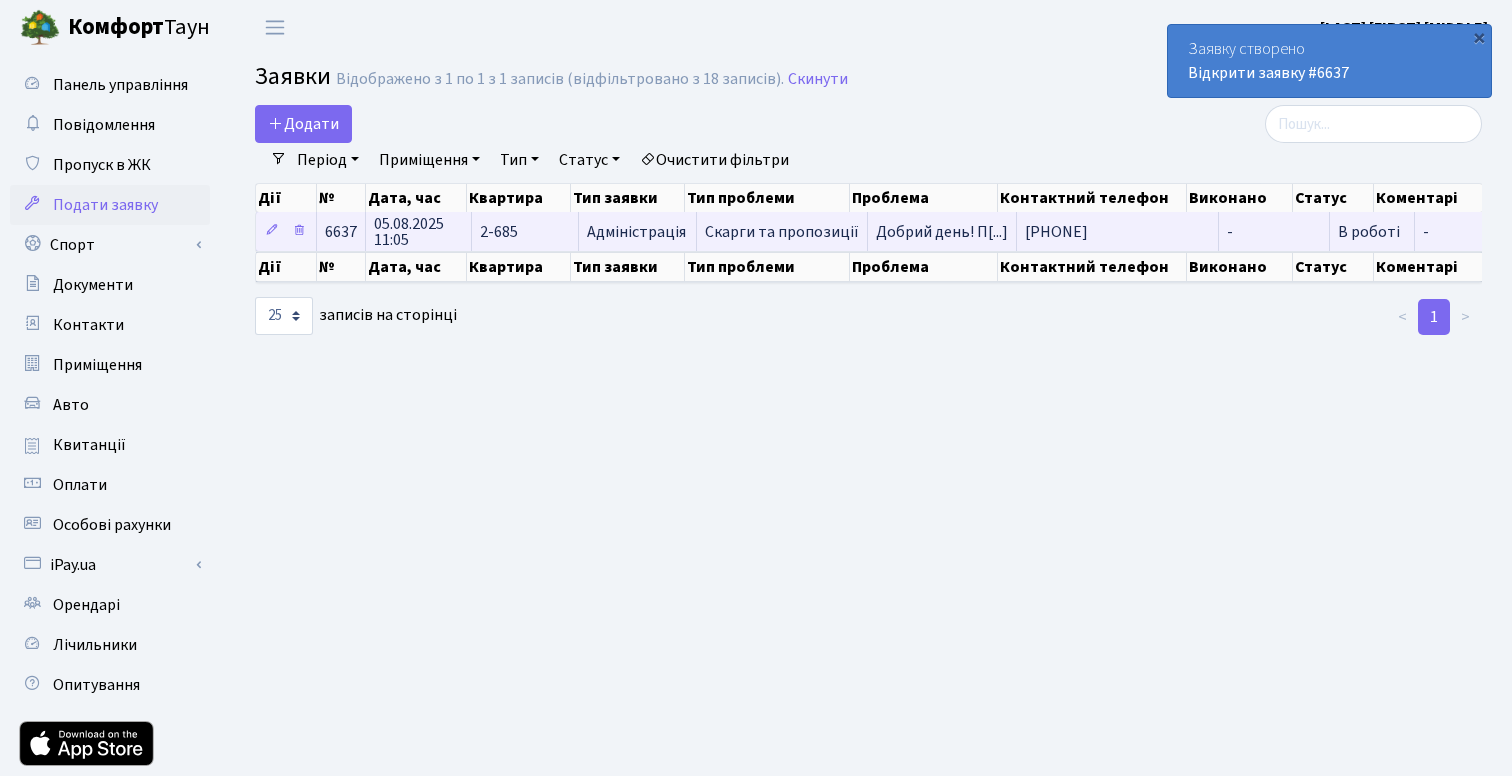 click on "Скарги та пропозиції" at bounding box center [782, 232] 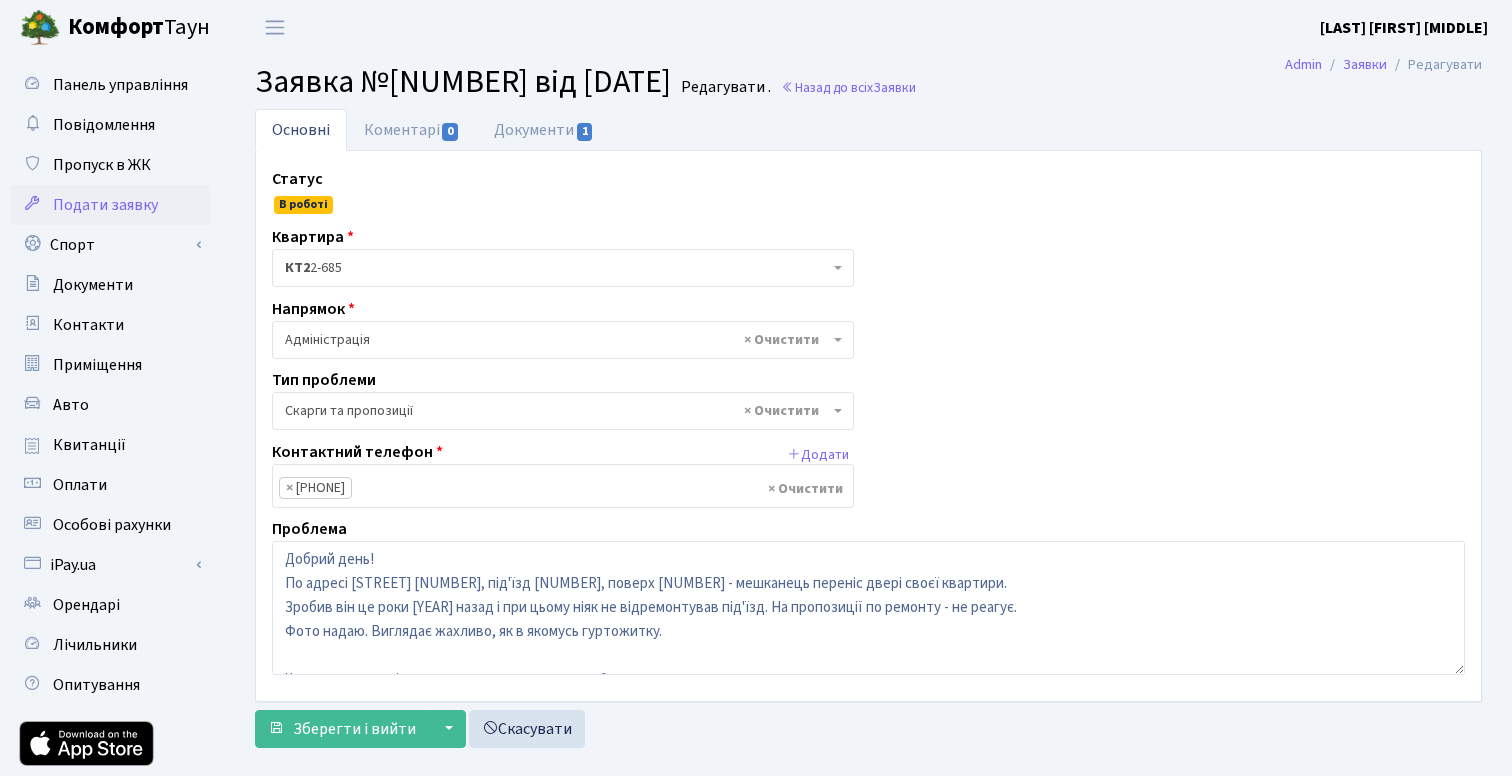 select on "55" 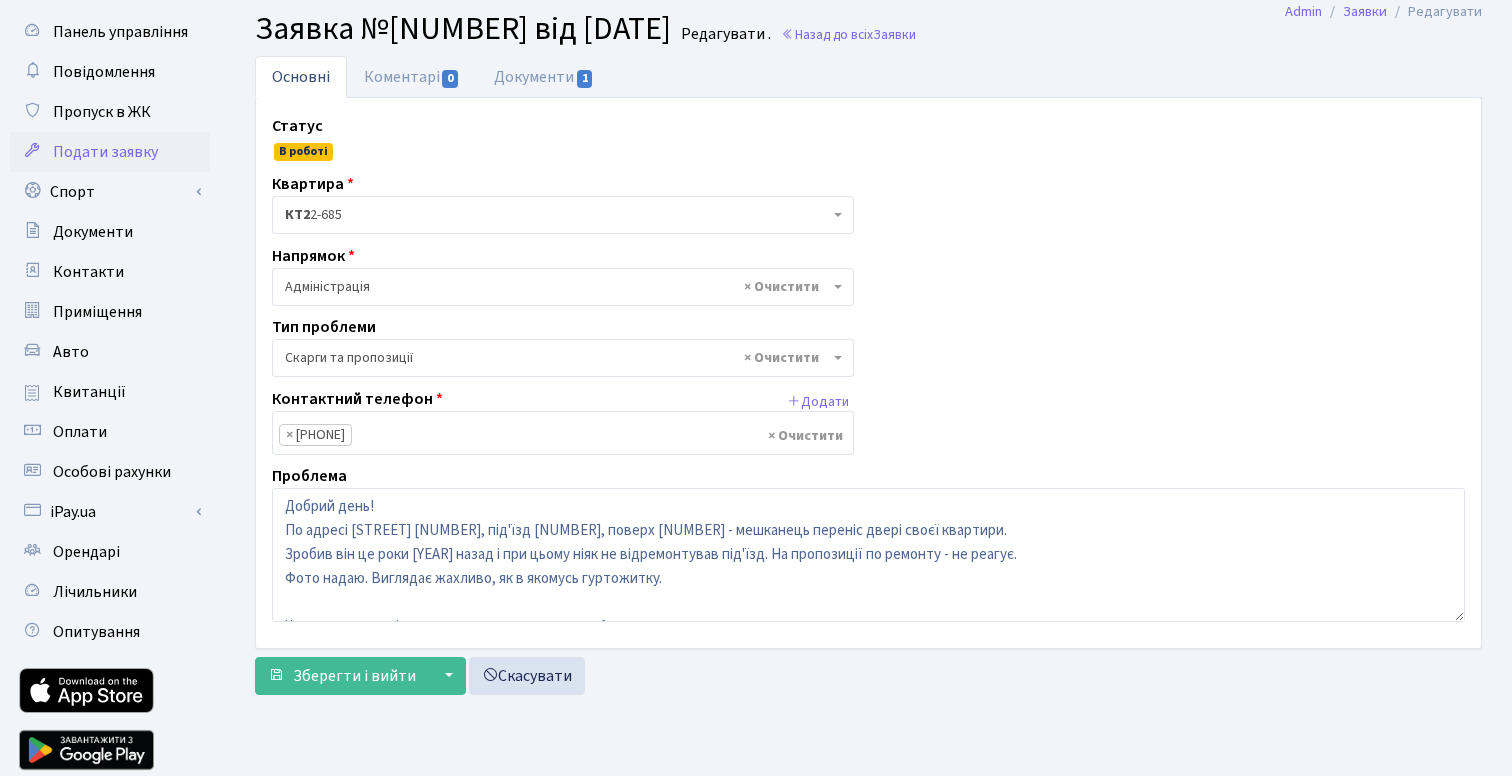 scroll, scrollTop: 55, scrollLeft: 0, axis: vertical 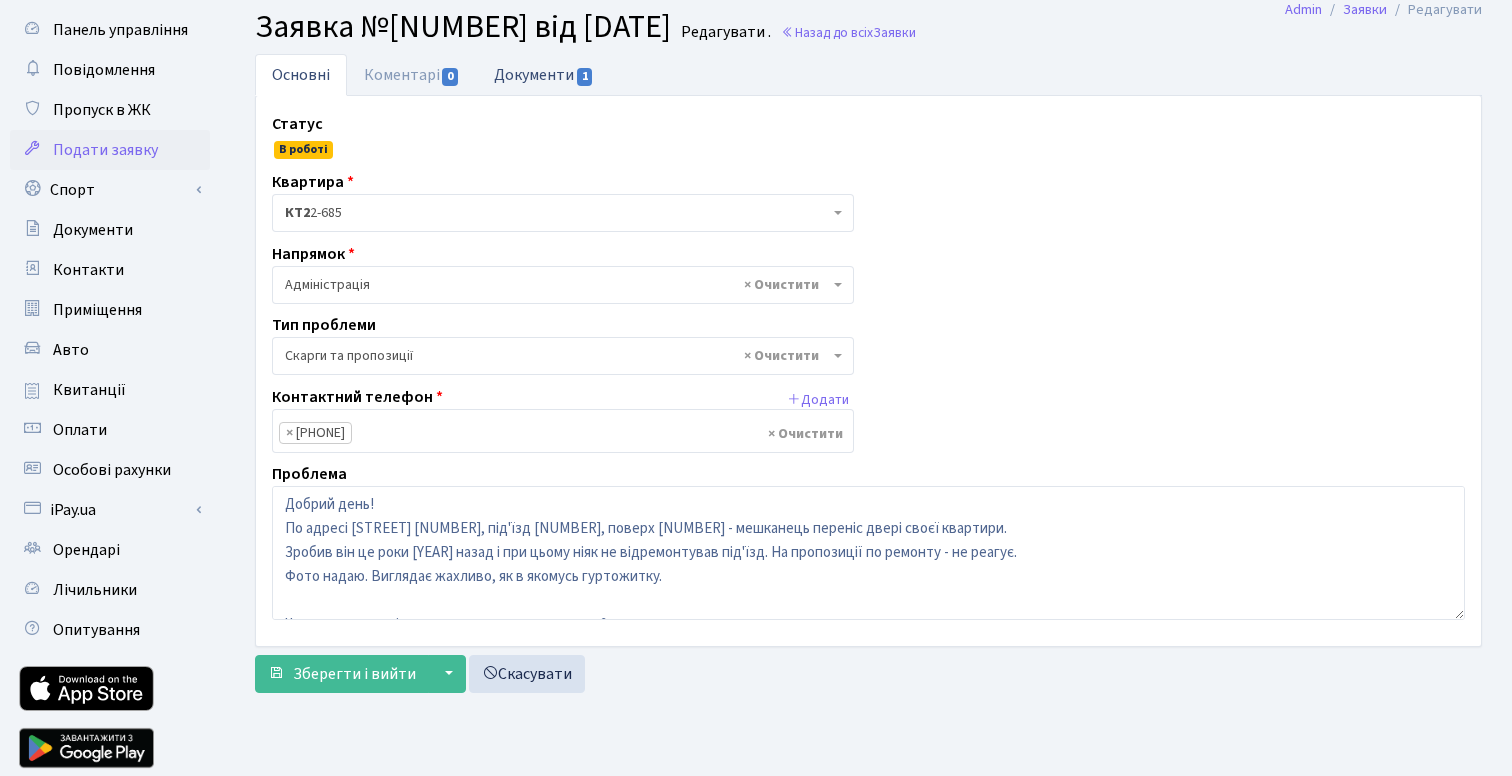 click on "Документи  1" at bounding box center [544, 74] 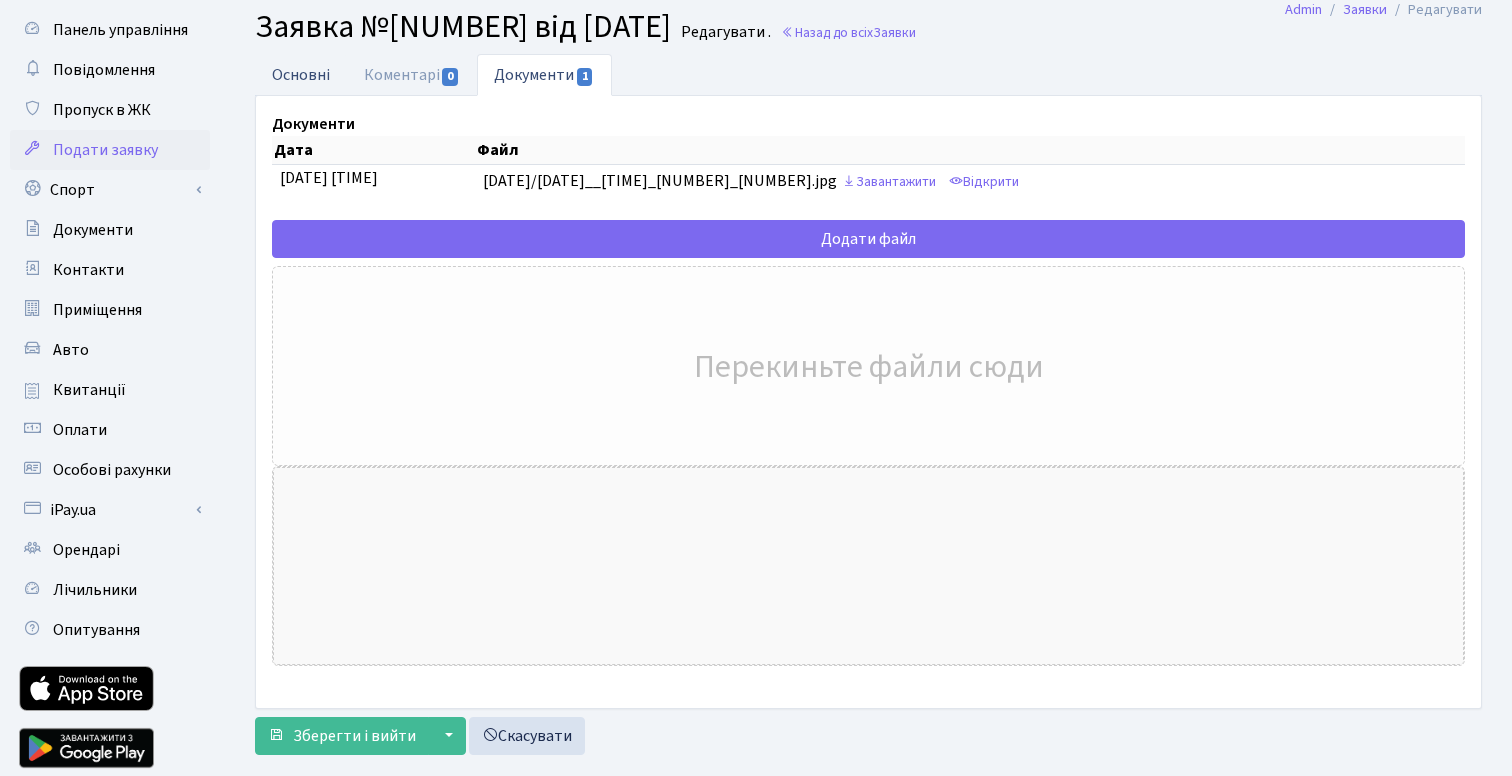 click on "Основні" at bounding box center [301, 74] 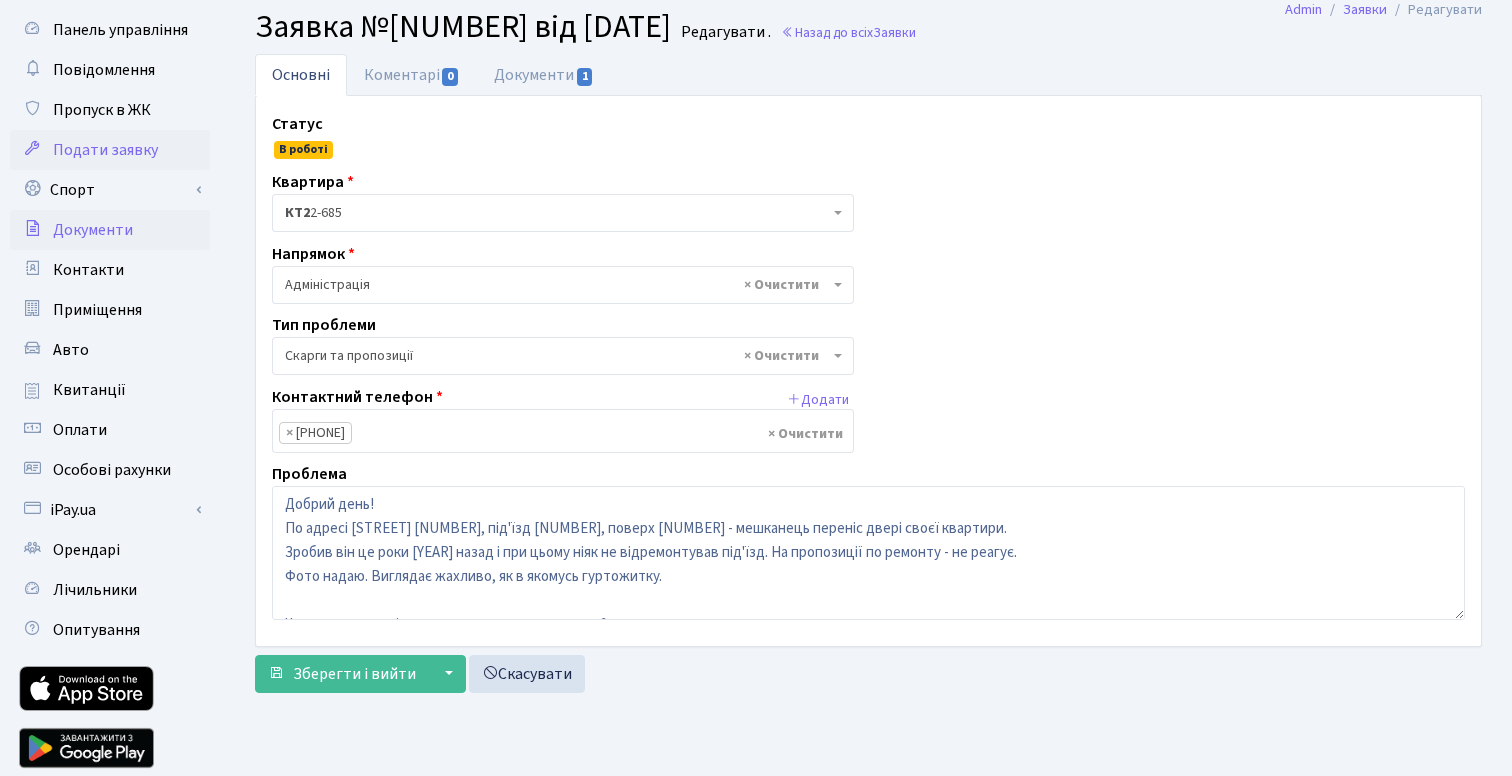 scroll, scrollTop: 0, scrollLeft: 0, axis: both 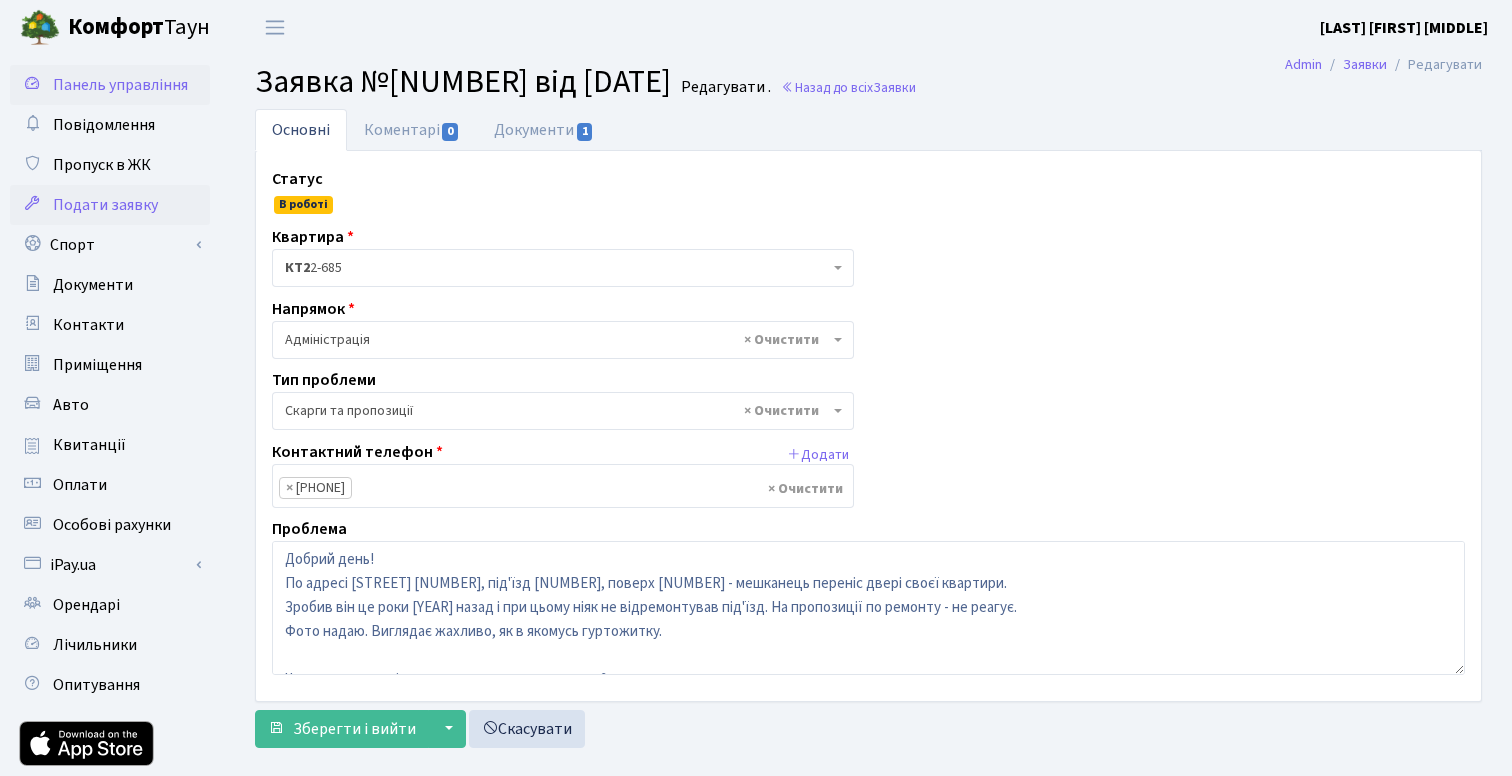 click on "Панель управління" at bounding box center [120, 85] 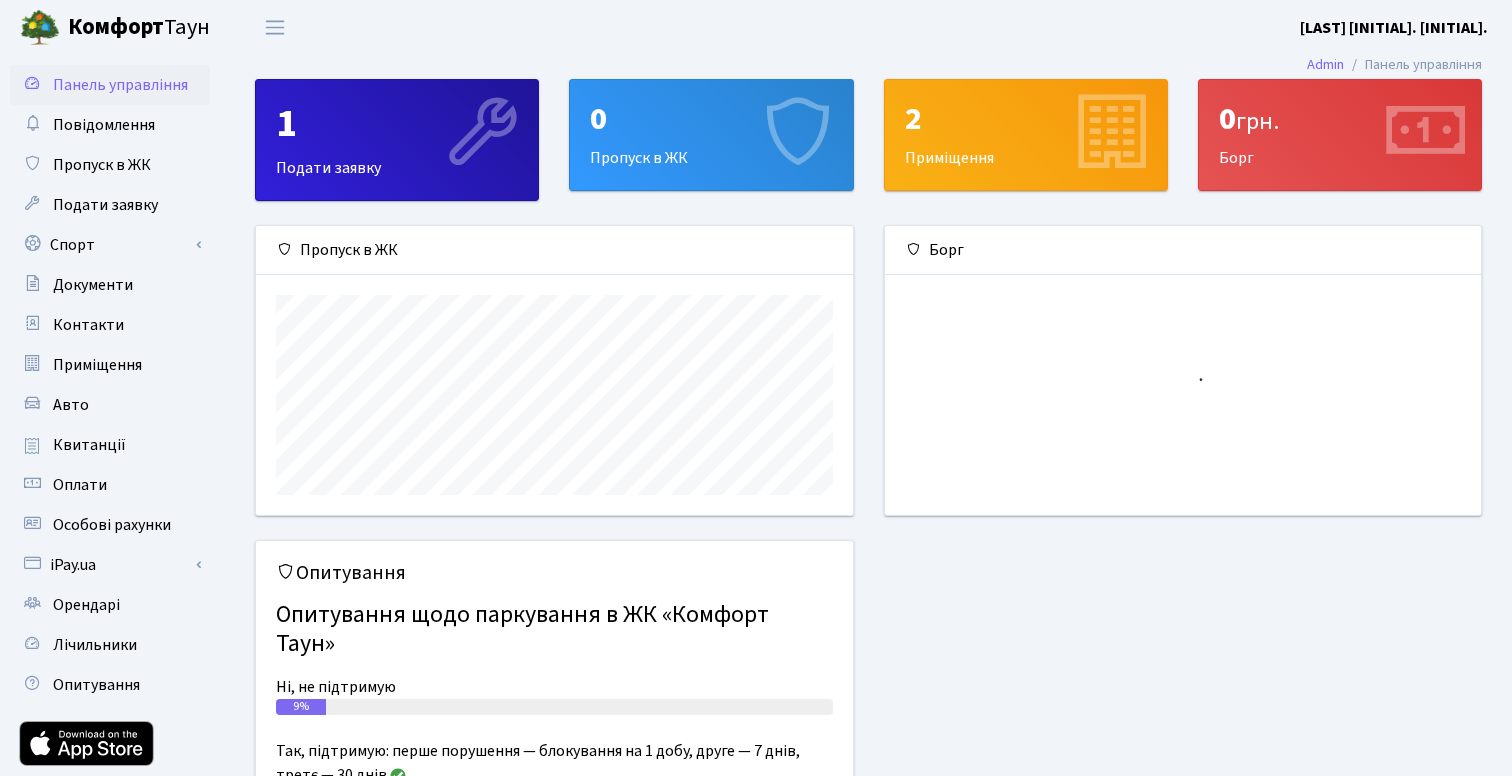 scroll, scrollTop: 0, scrollLeft: 0, axis: both 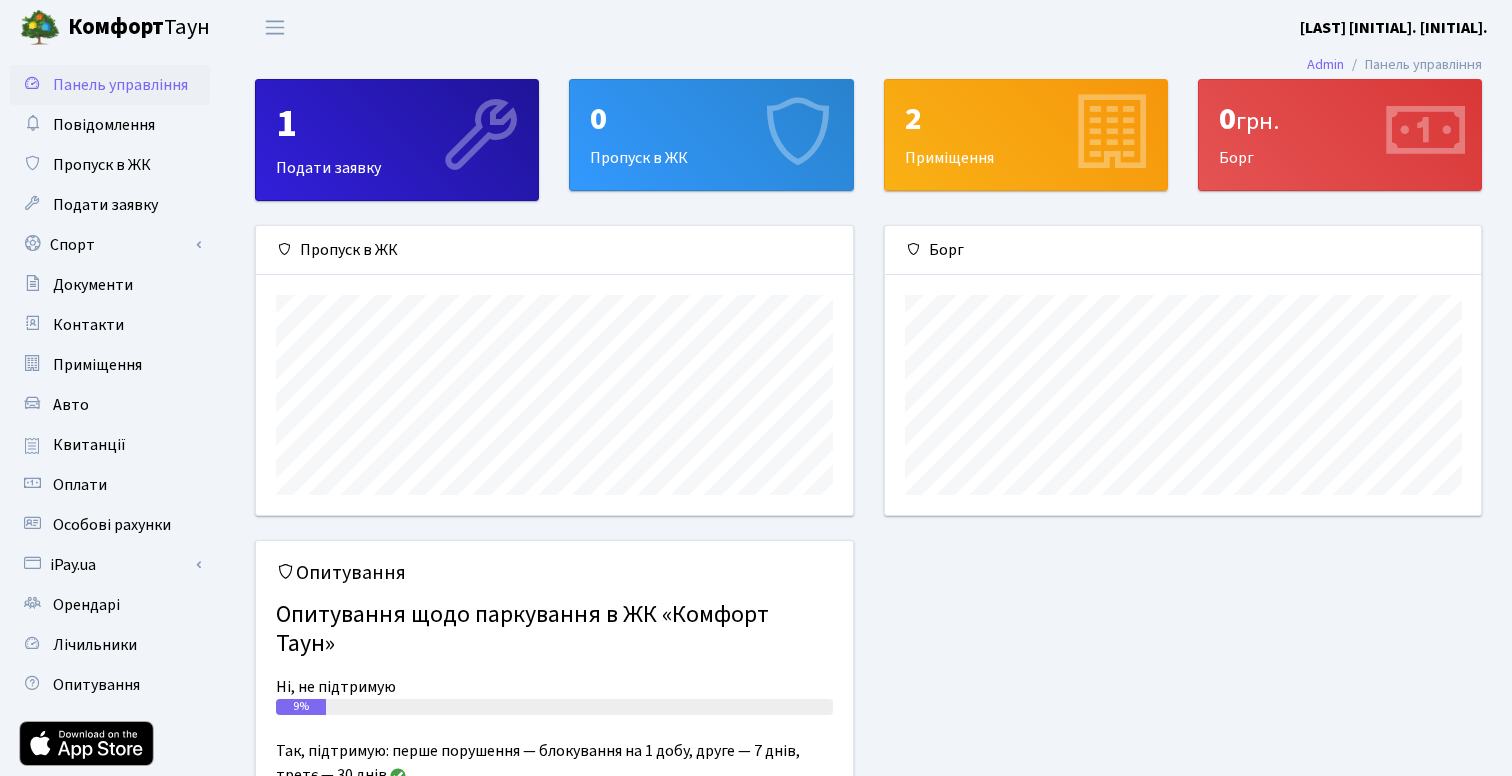 click on "1" at bounding box center (397, 124) 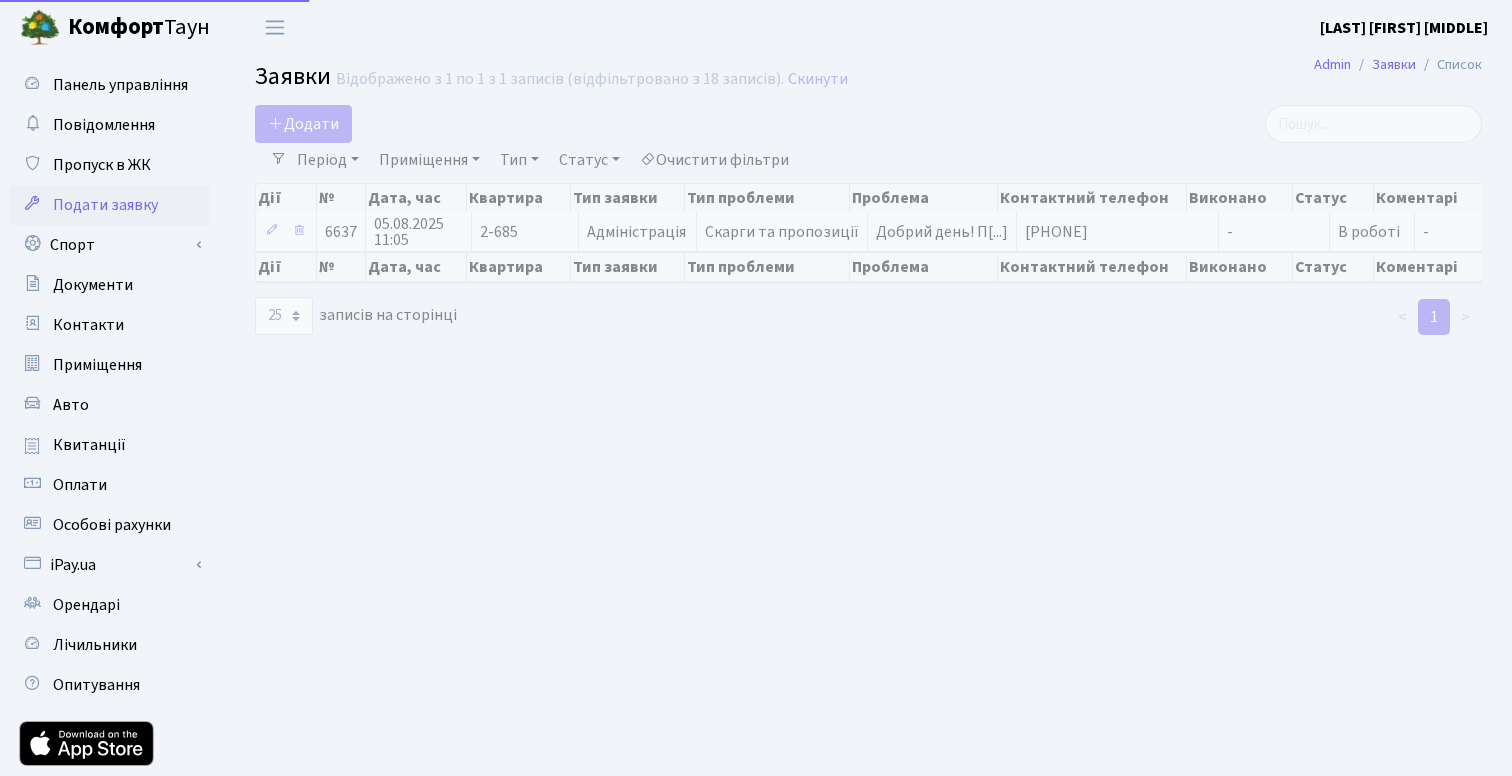 select on "25" 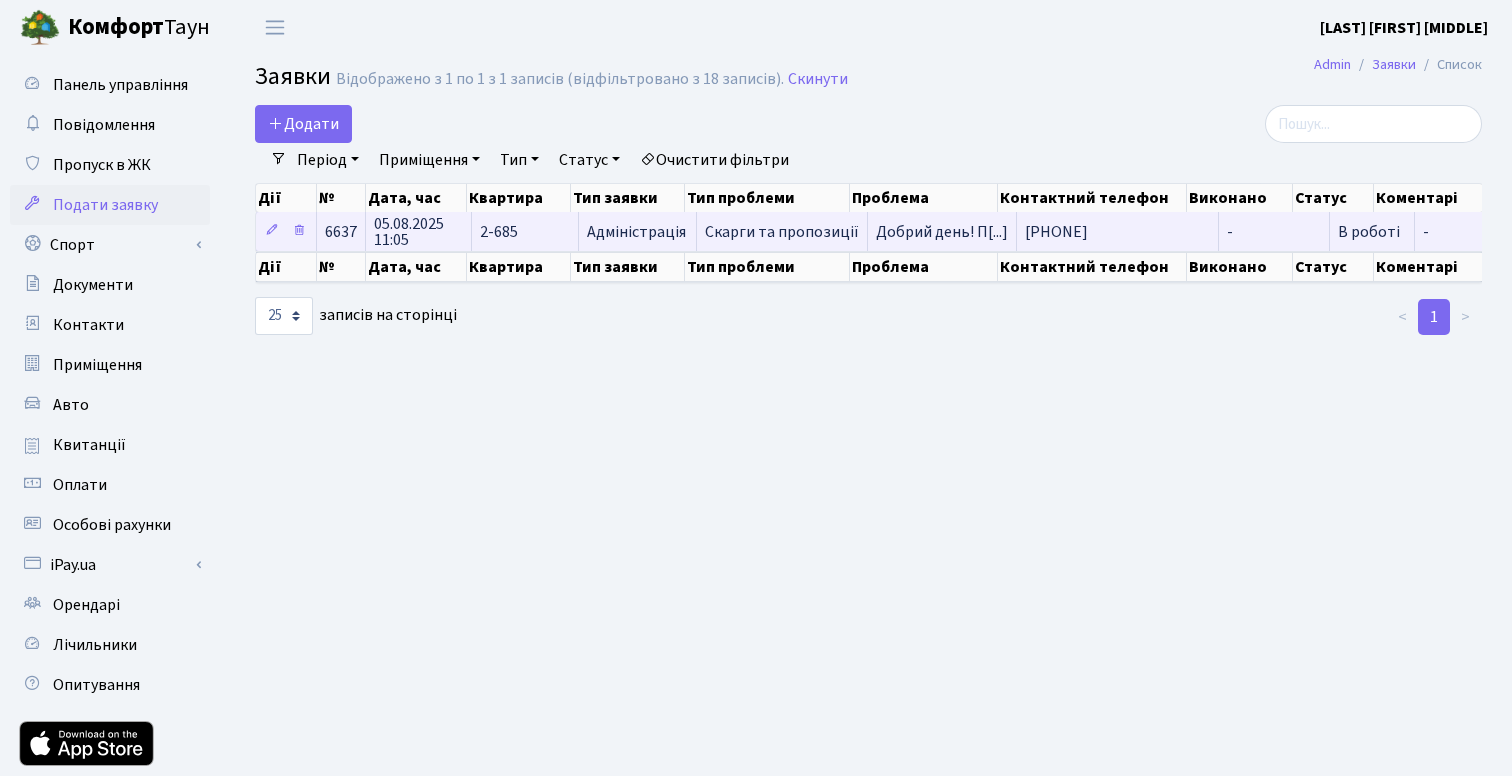scroll, scrollTop: 0, scrollLeft: 1, axis: horizontal 